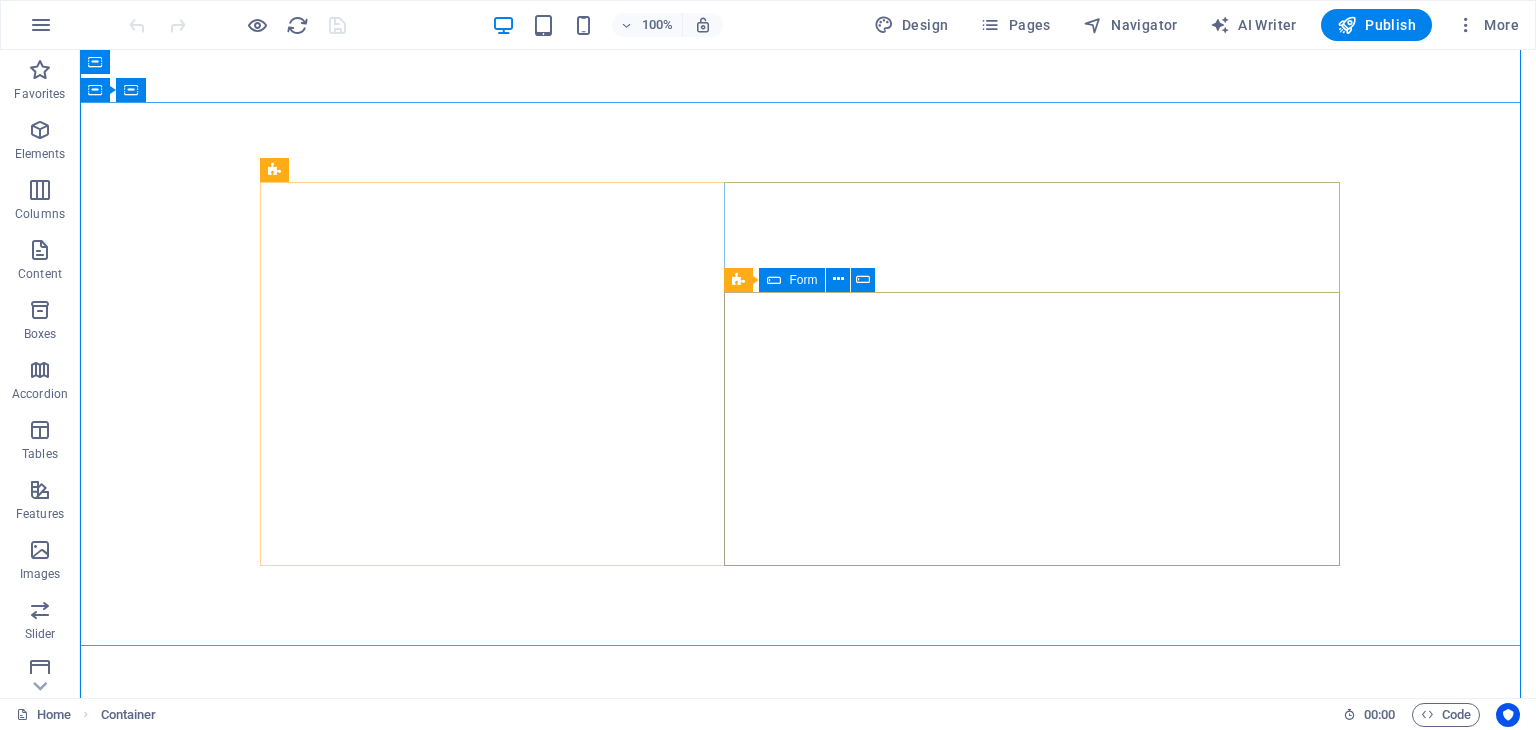 scroll, scrollTop: 0, scrollLeft: 0, axis: both 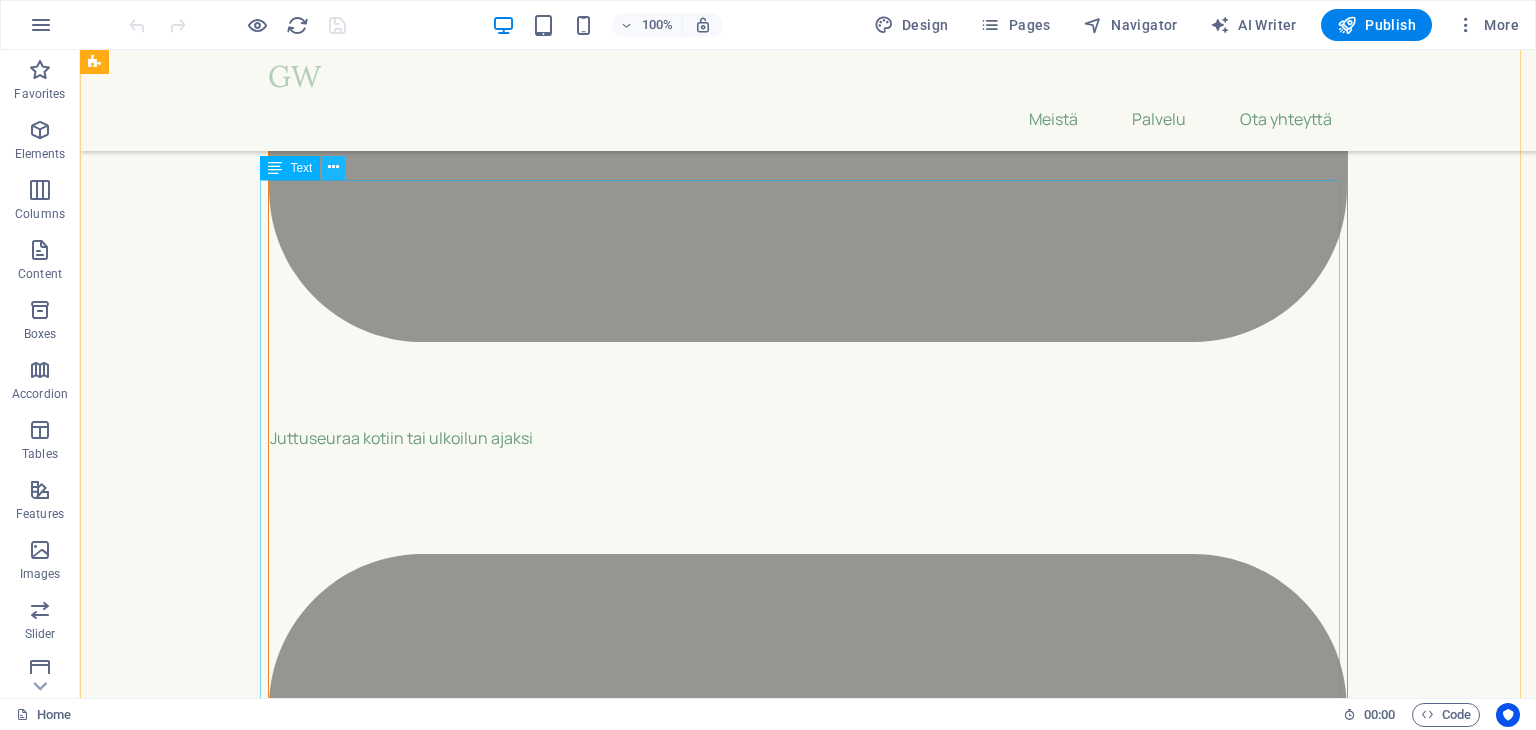 click at bounding box center [333, 167] 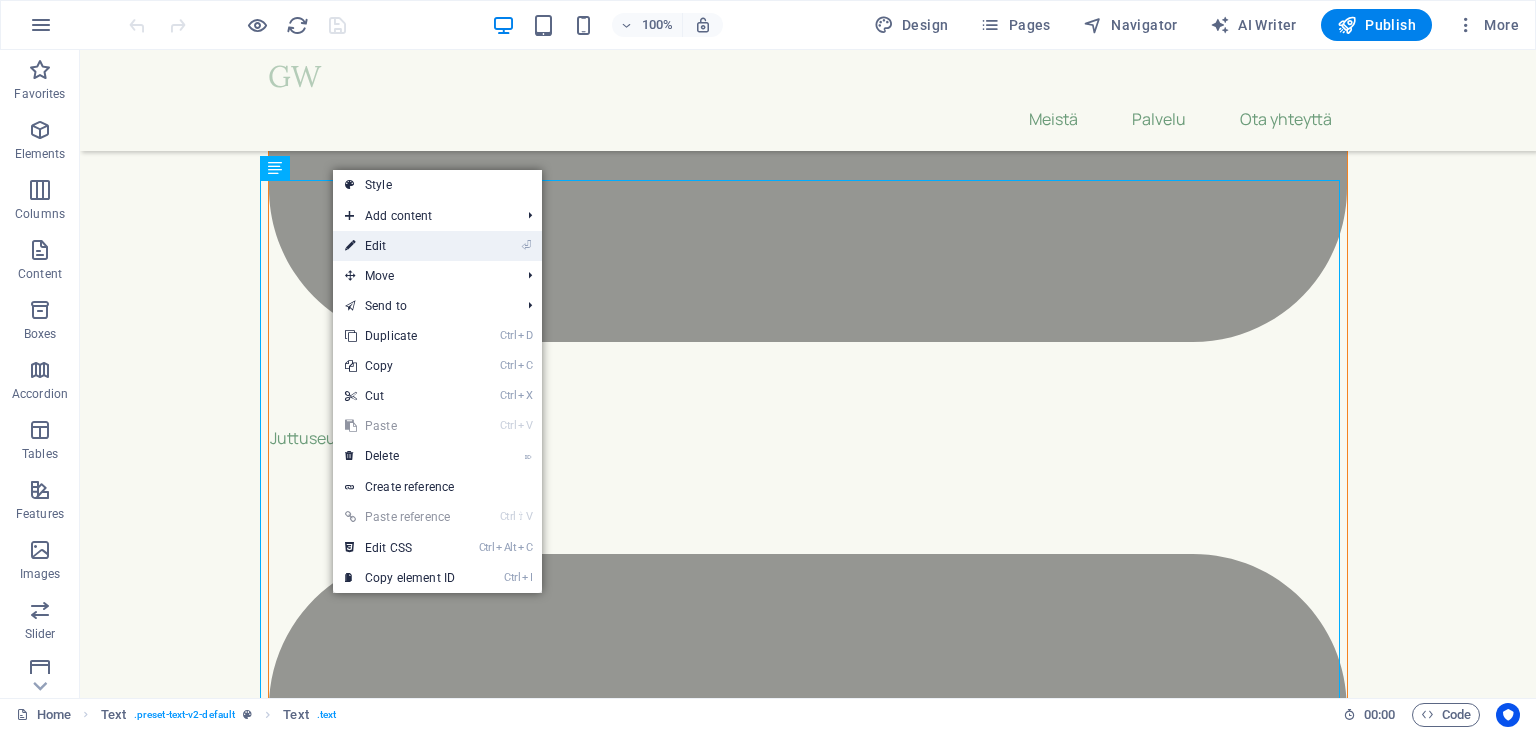 drag, startPoint x: 390, startPoint y: 245, endPoint x: 6, endPoint y: 207, distance: 385.87564 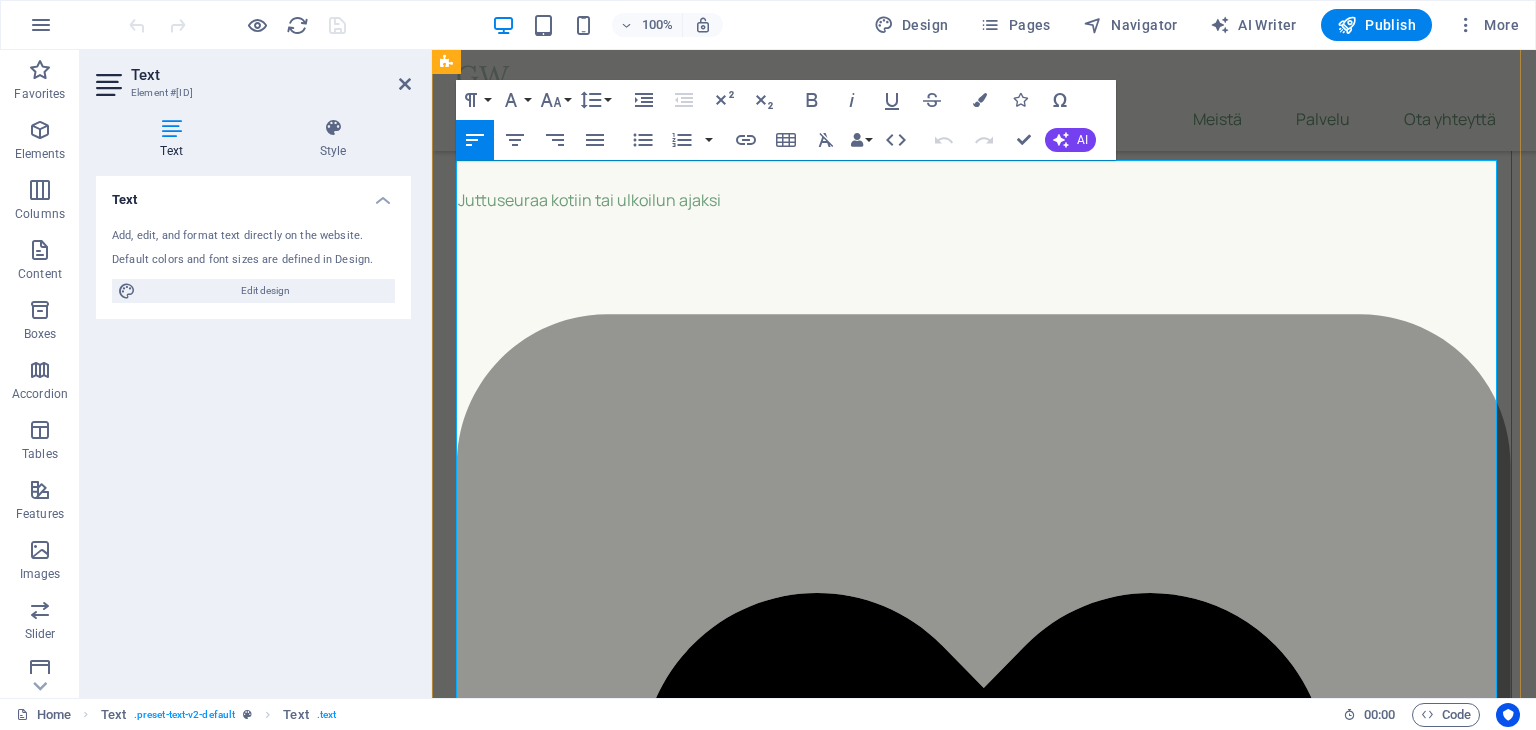 scroll, scrollTop: 1600, scrollLeft: 0, axis: vertical 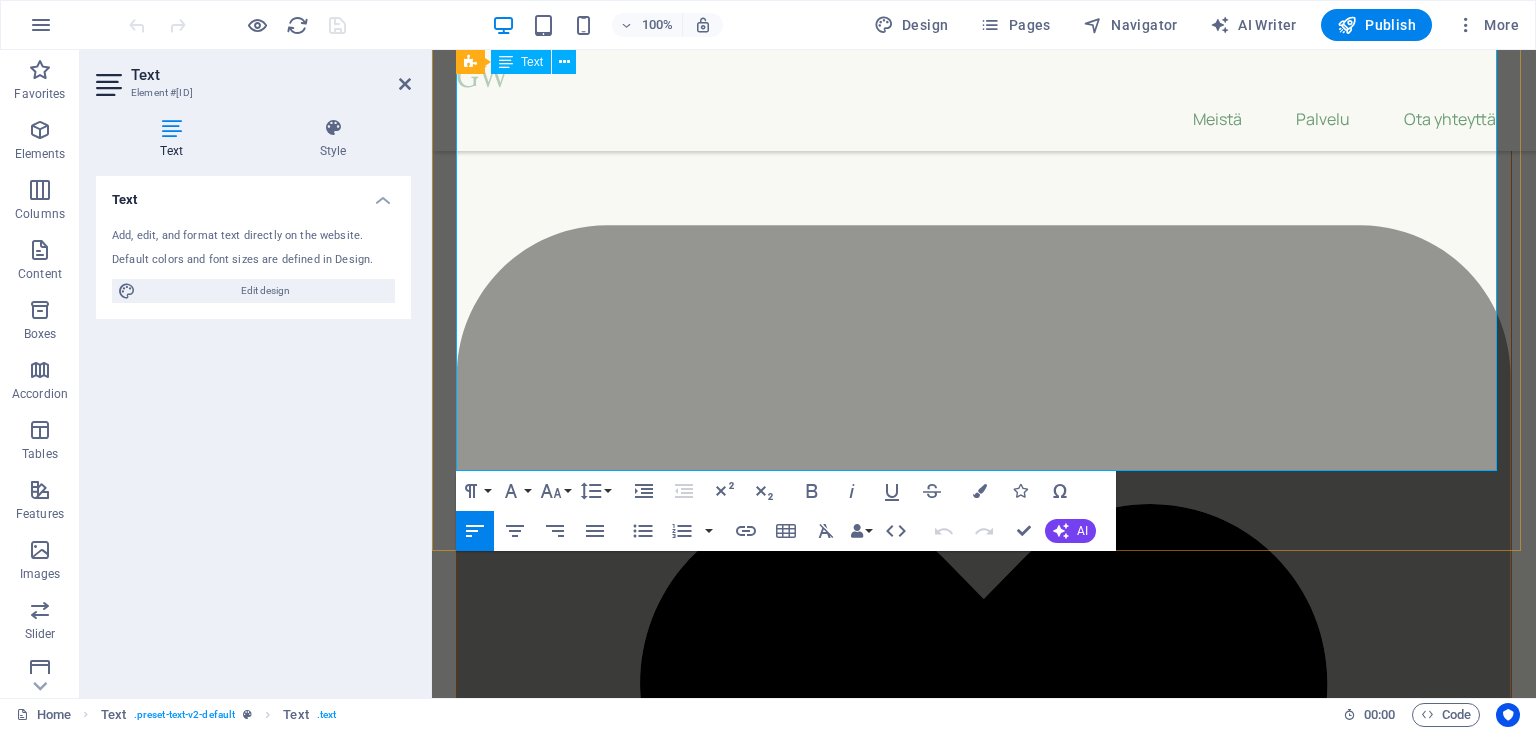 click on "Hinta ei ole meillä pelkkää euroa per tunti – se on lämmin kohtaaminen, tuttu kasvo ja ihminen, joka on aidosti läsnä." at bounding box center [985, 12724] 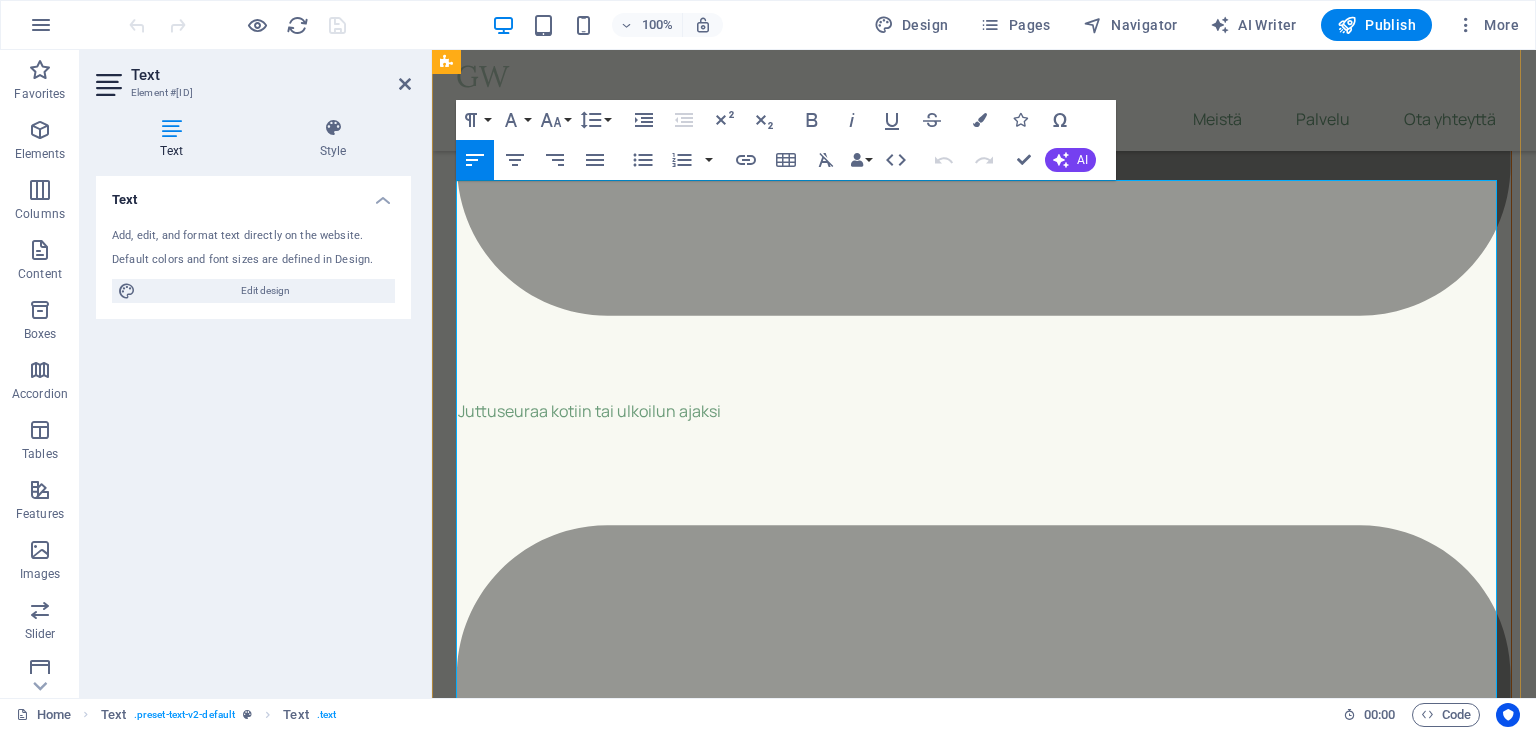 click at bounding box center [984, 12726] 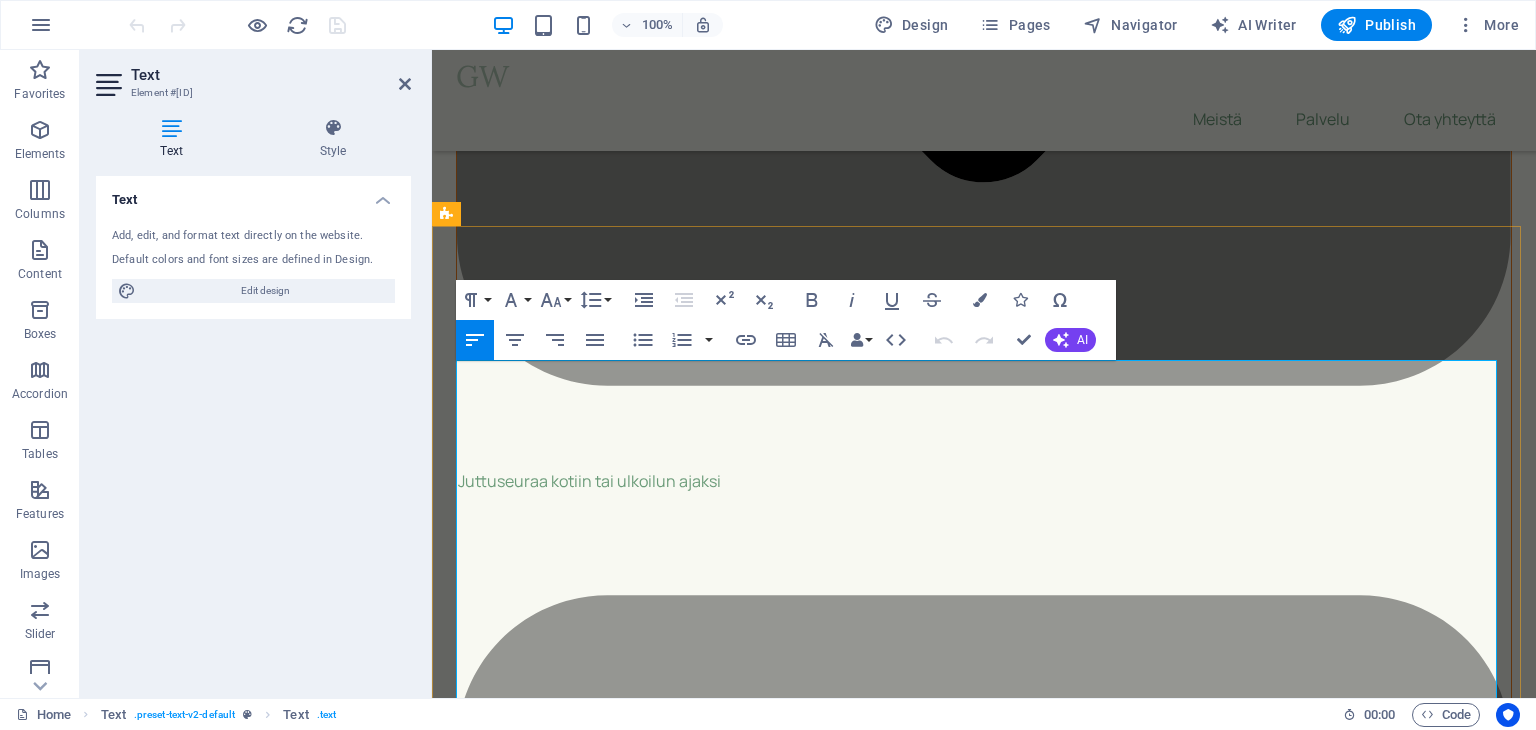 scroll, scrollTop: 1300, scrollLeft: 0, axis: vertical 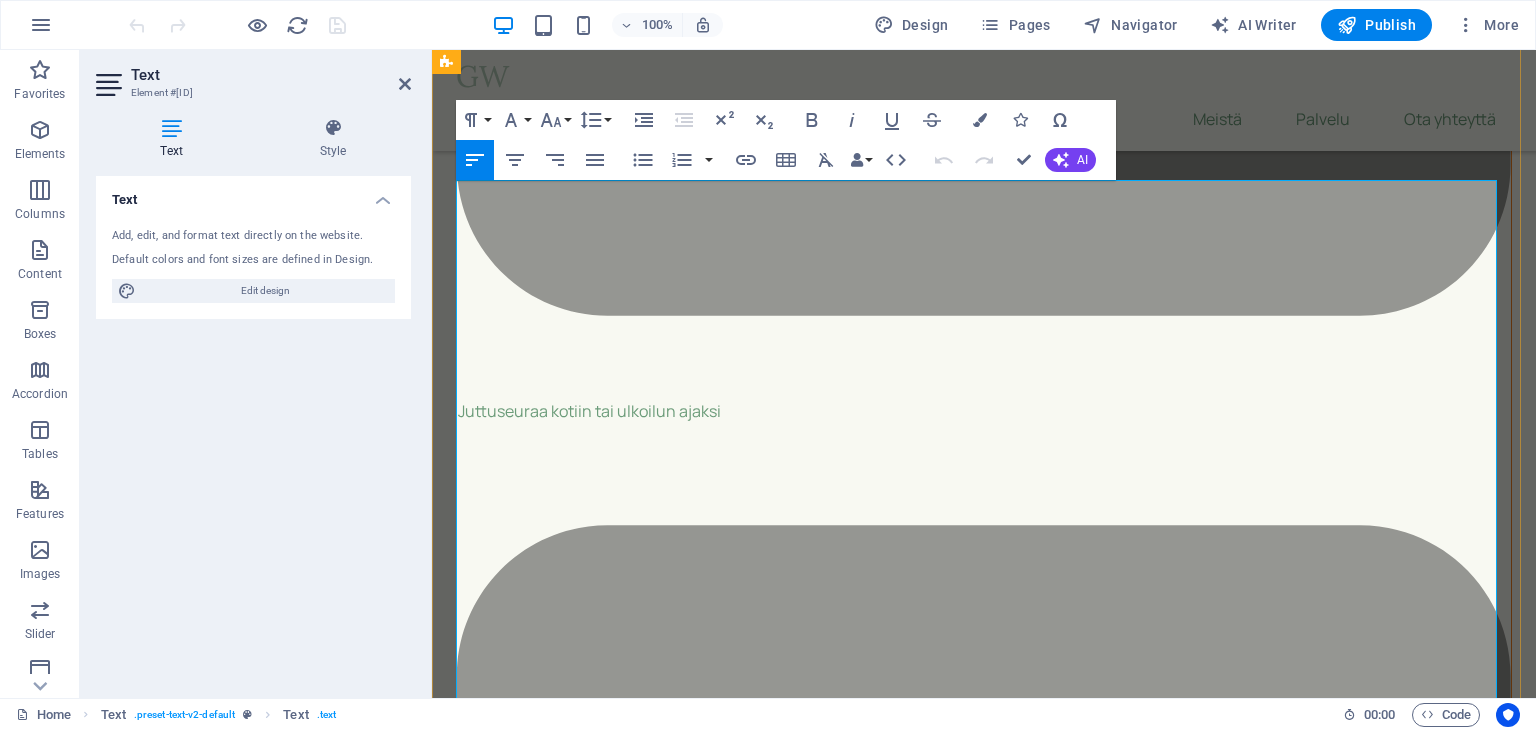 click on "Palvelu Hinta  (minimiveloitus 2h)         Kuvaus Yksittäinen seurakäynti   59 € / h  Satunnainen tai kertaluonteinen käynti – kotiin, ulos, asioille tai vaikka kahville. Säännöllinen seura   (2–4 käyntiä / kk)          45 € / h Sama seuralainen, tutuksi tuleva ihmissuhde. Suosituin vaihtoehto. Viikoittainen ystävä (8 käyntiä / kk) 39 € / h Säännöllinen tuki arkeen ja yksinäisyyteen. Edullisin tapa olla läsnä. Tutustumiskäynti 0 € Maksuton ensikäynti – kartoitamme tarpeet rauhassa ja kohtaamme ihmiseltä ihmiselle." at bounding box center [984, 12603] 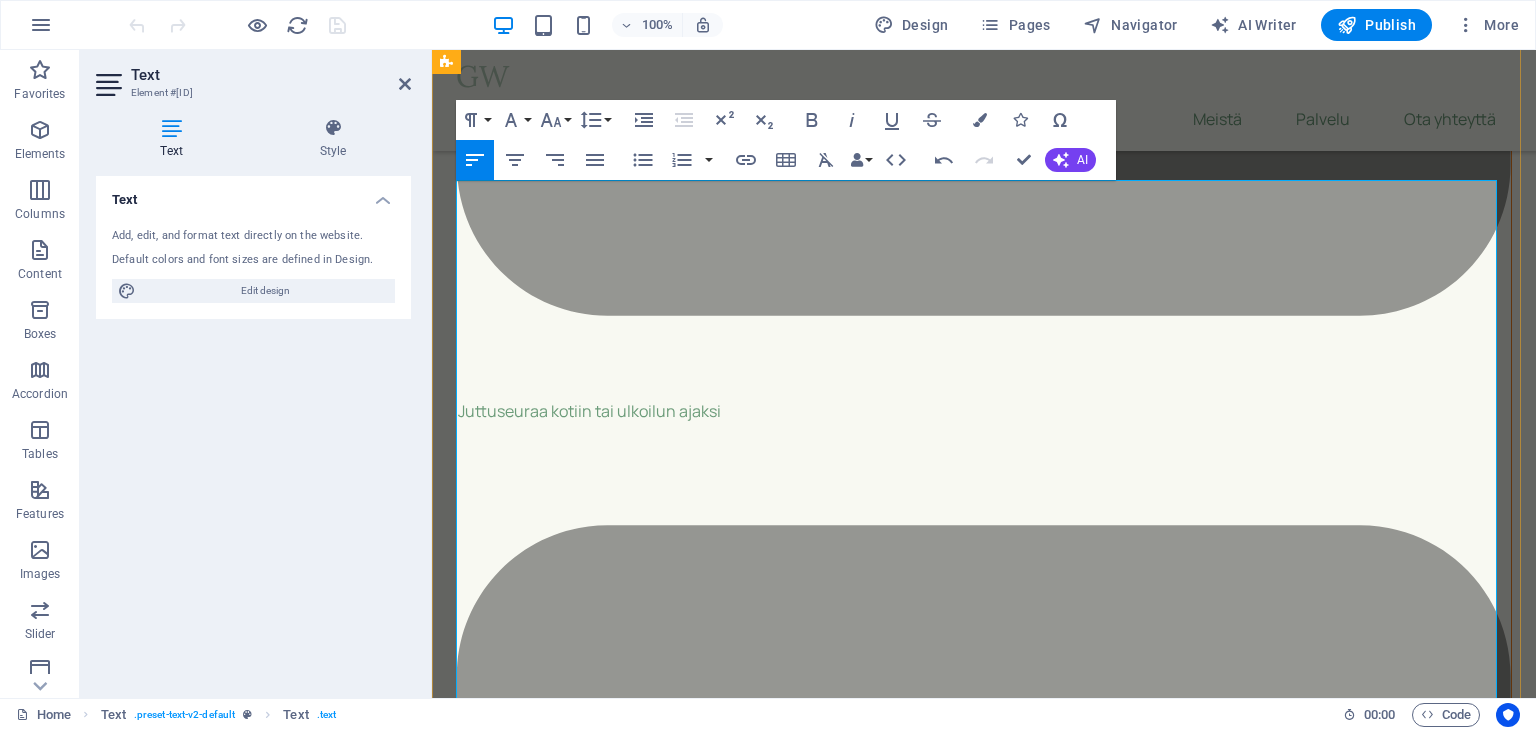 type 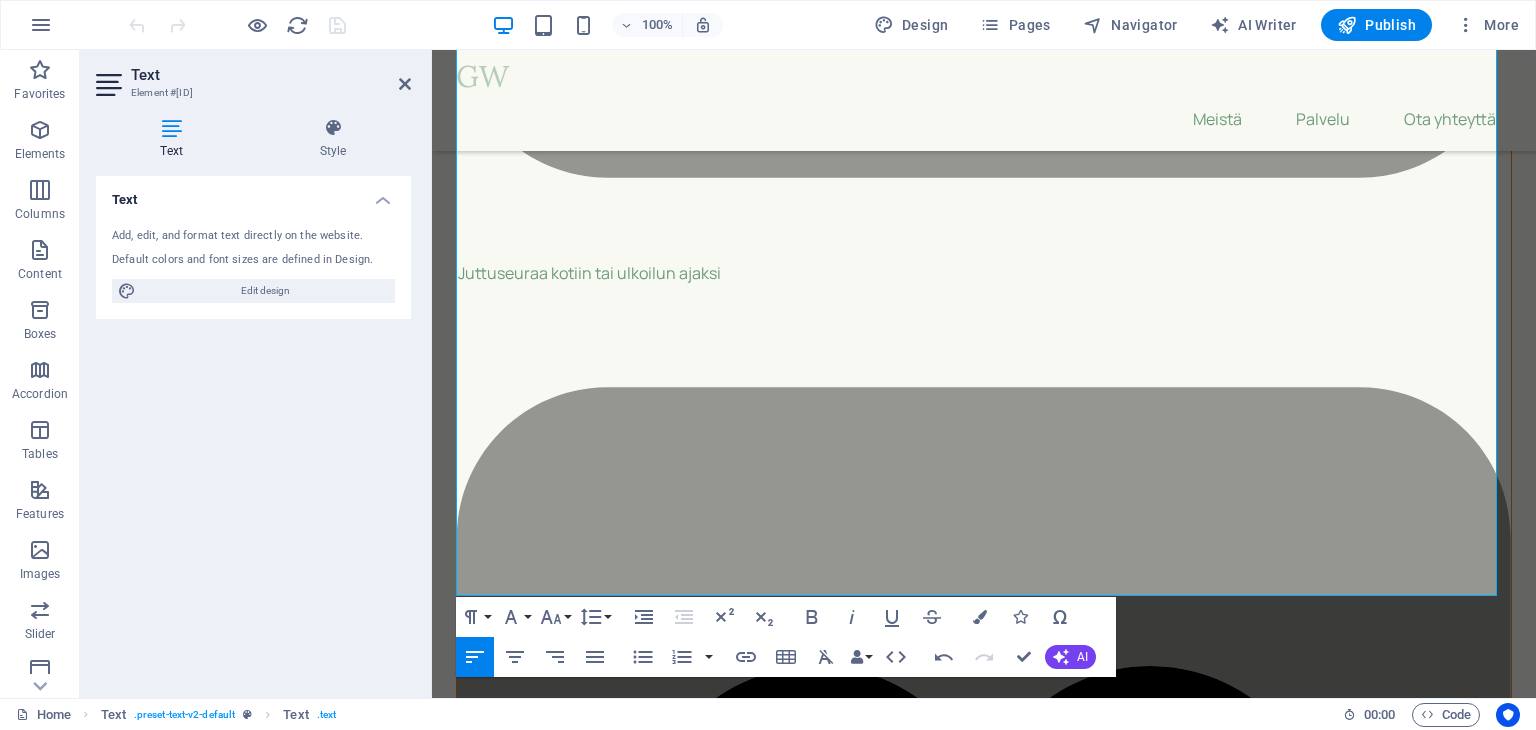 scroll, scrollTop: 1500, scrollLeft: 0, axis: vertical 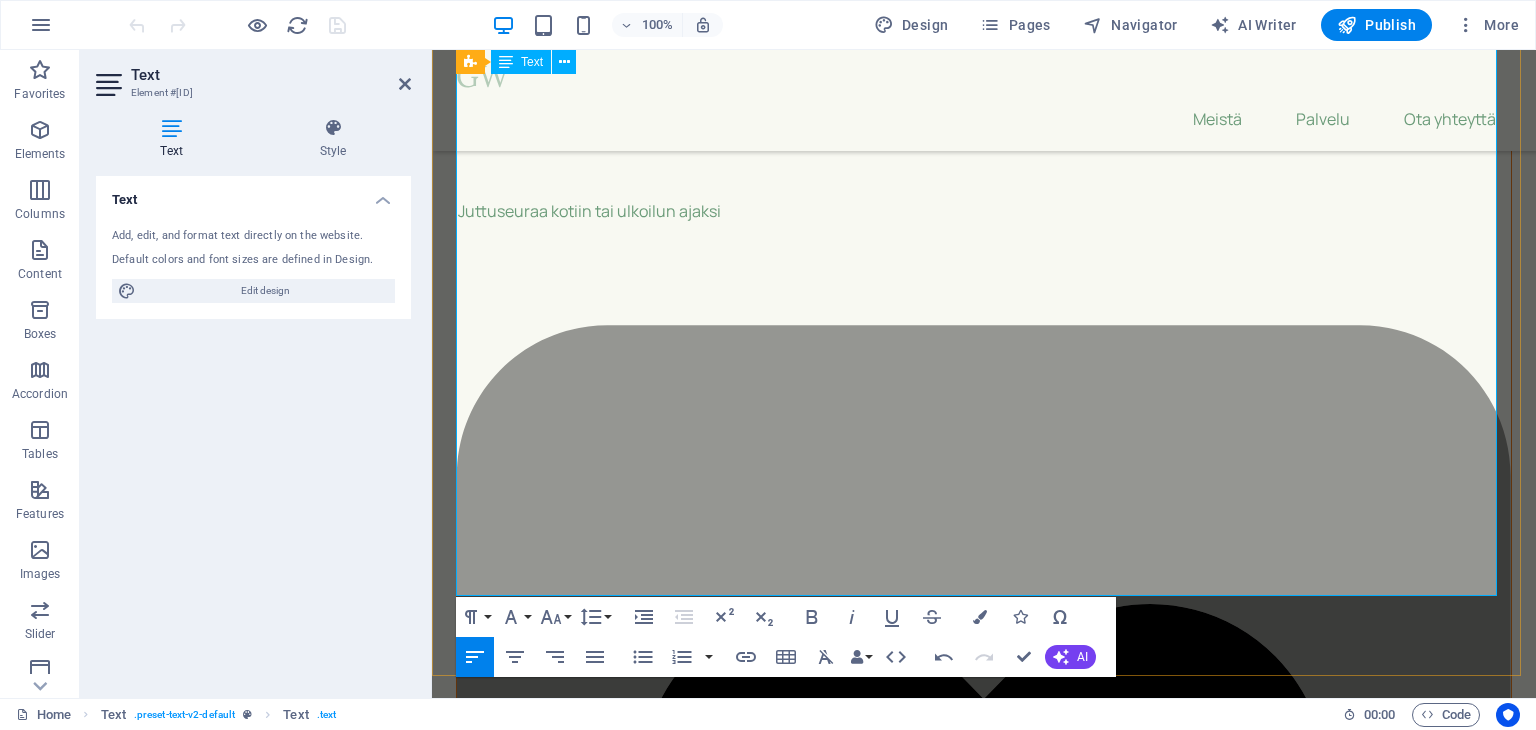 click on "Käyntimäärä / kk         Kokonaiskustannus          Kotitalousvähennyksen jälkeen* 1 krt / kk 118 € (2h*59€/krt)                      76,70 € 2 krt / kk 180 € / (2h*45€/2krt) 117 €  4 krt / kk 360 € (2h*45€/4krt) 234 € 8 krt / kk 625 € (2h*39€/8krt) 406,25 € *  Seuralaispalvelu oikeuttaa kotitalousvähennykseen siinä missä muut kotihoidon tukitoimet * Vähennys vuoden 2025 osalta: 35 %, omavastuu 150 €/vuosi, max 1 600 € per henkilö" at bounding box center (984, 12726) 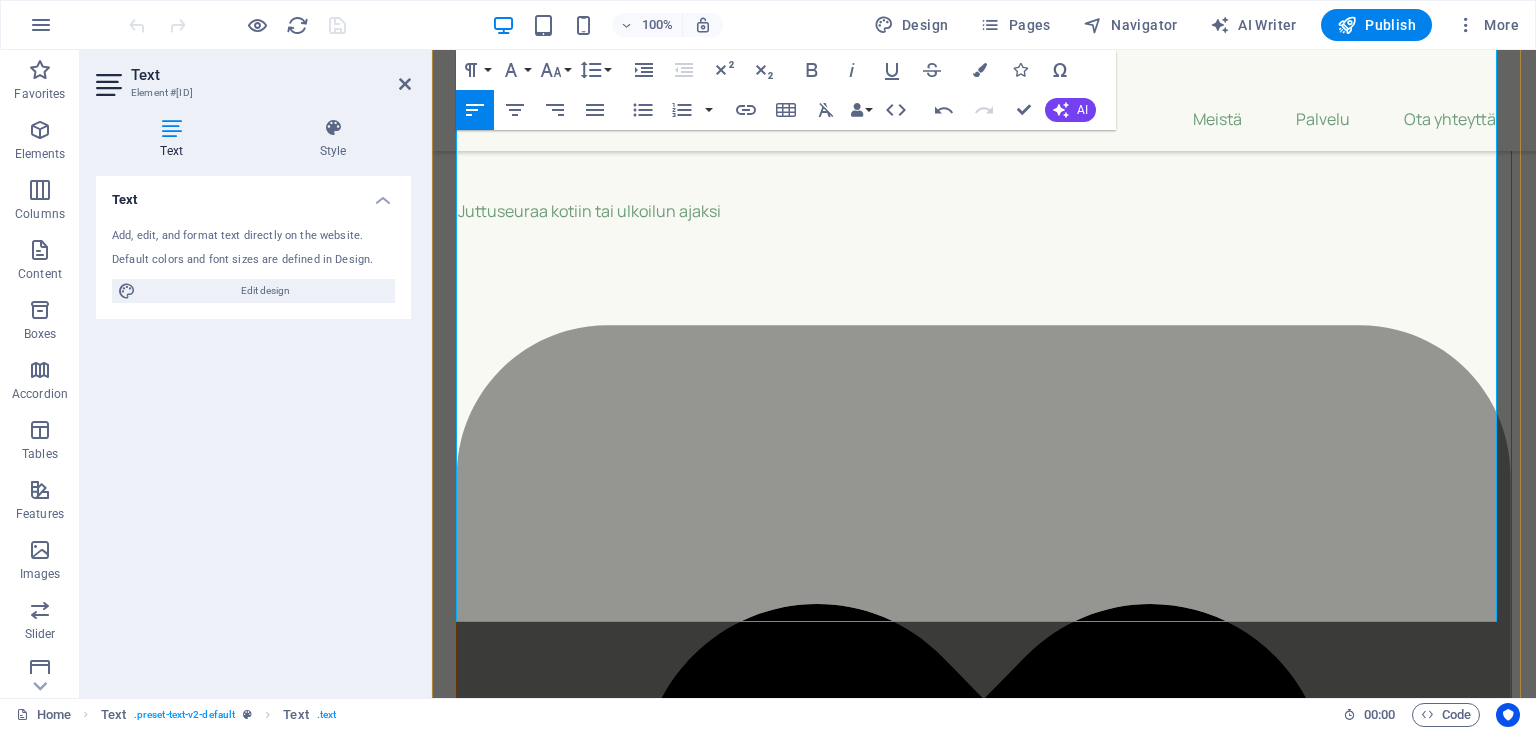 click on "Hinta ei ole meillä pelkkää euroa per tunti – se on lämmin kohtaaminen, tuttu kasvo ja ihminen, joka on aidosti läsnä." at bounding box center (985, 12875) 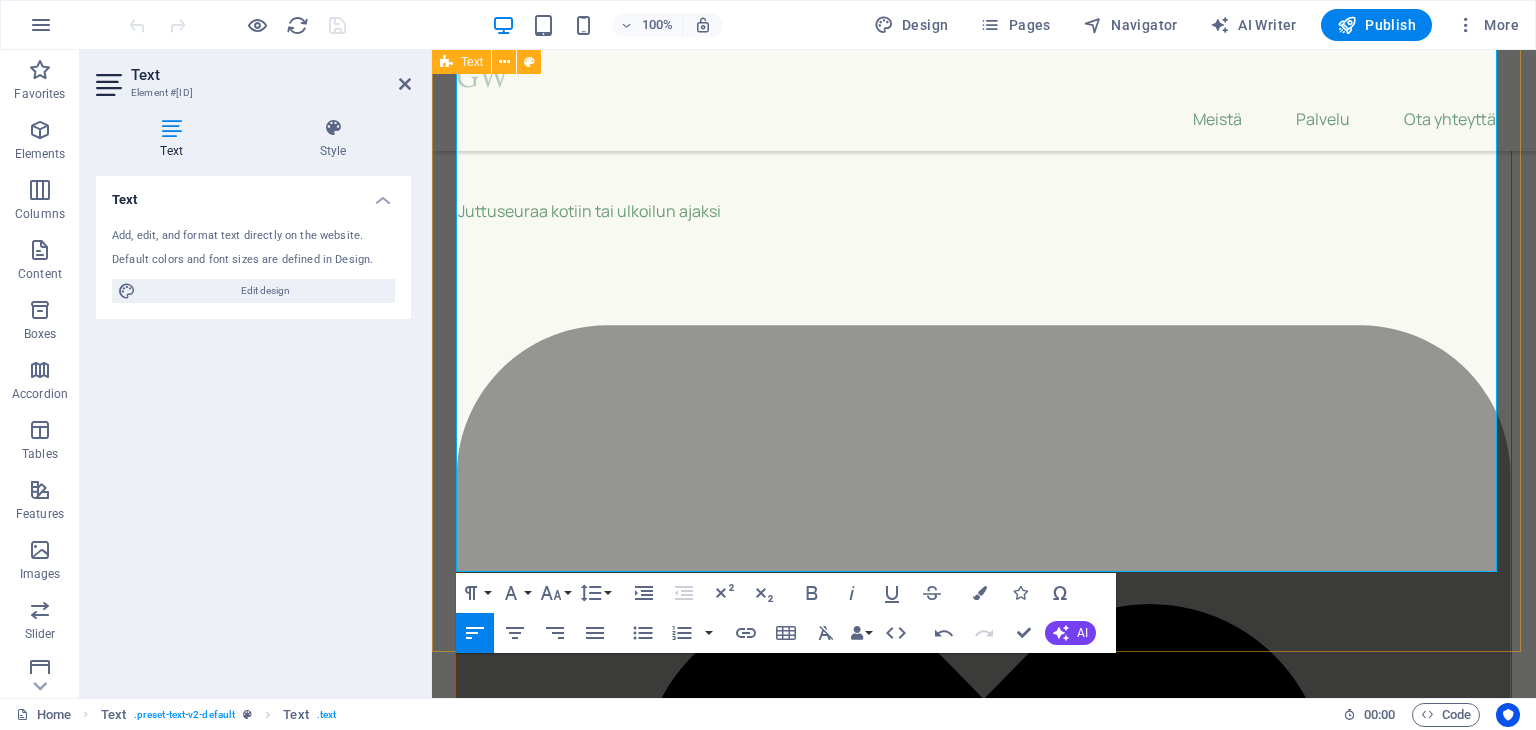click on "HINNASTO 2025 Palvelu Hinta  (minimiveloitus 2h)         Kuvaus Yksittäinen seurakäynti   59 € / h  Satunnainen tai kertaluonteinen käynti – kotiin, ulos, asioille tai vaikka kahville. Säännöllinen seura   (2–4 käyntiä / kk)          45 € / h Sama seuralainen, tutuksi tuleva ihmissuhde. Suosituin vaihtoehto. Viikoittainen ystävä (8 käyntiä / kk) 39 € / h Säännöllinen tuki arkeen ja yksinäisyyteen. Edullisin tapa olla läsnä. Tutustumiskäynti 0 € Maksuton ensikäynti – kartoitamme tarpeet rauhassa ja kohtaamme ihmiseltä ihmiselle. Hintaesimerkki: Mitä tämä tarkoittaa kuukaudessa? Käyntimäärä / kk         Kokonaiskustannus          Kotitalousvähennyksen jälkeen* 1 krt / kk 118 € (2h*59€/krt)                      76,70 € 2 krt / kk 180 € / (2h*45€/2krt) 117 €  4 krt / kk 360 € (2h*45€/4krt) 234 € 8 krt / kk 625 € (2h*39€/8krt) 406,25 € *" at bounding box center (984, 12538) 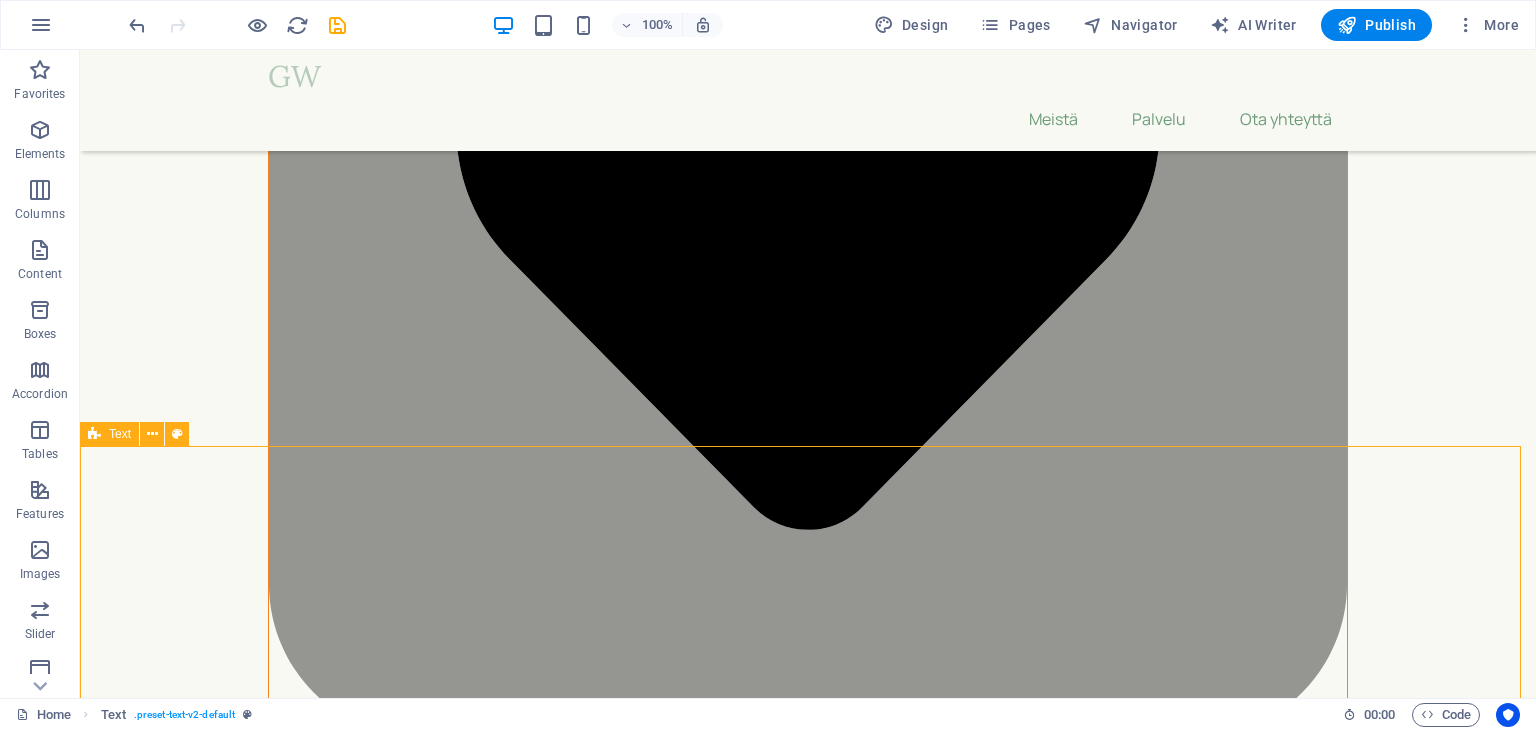 scroll, scrollTop: 900, scrollLeft: 0, axis: vertical 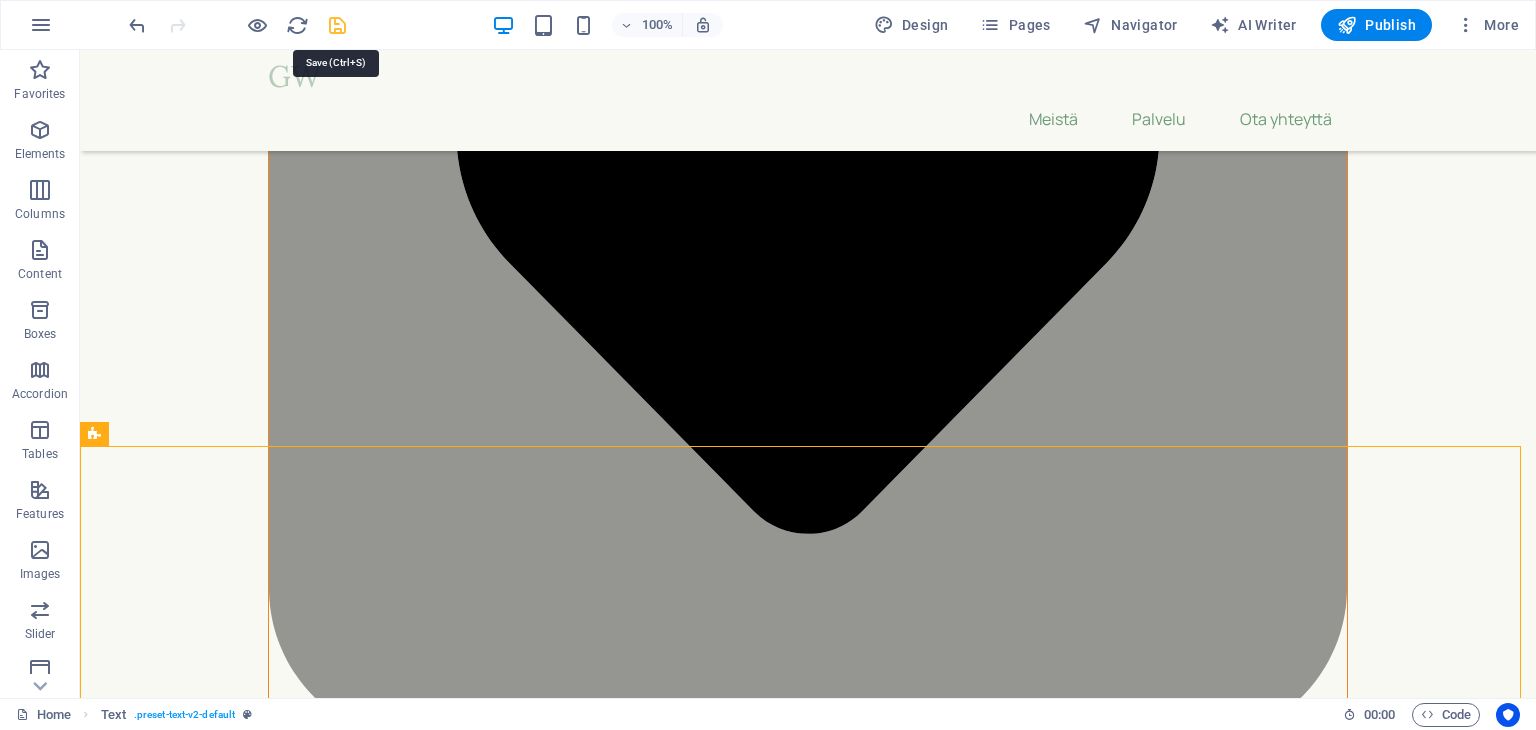 click at bounding box center (337, 25) 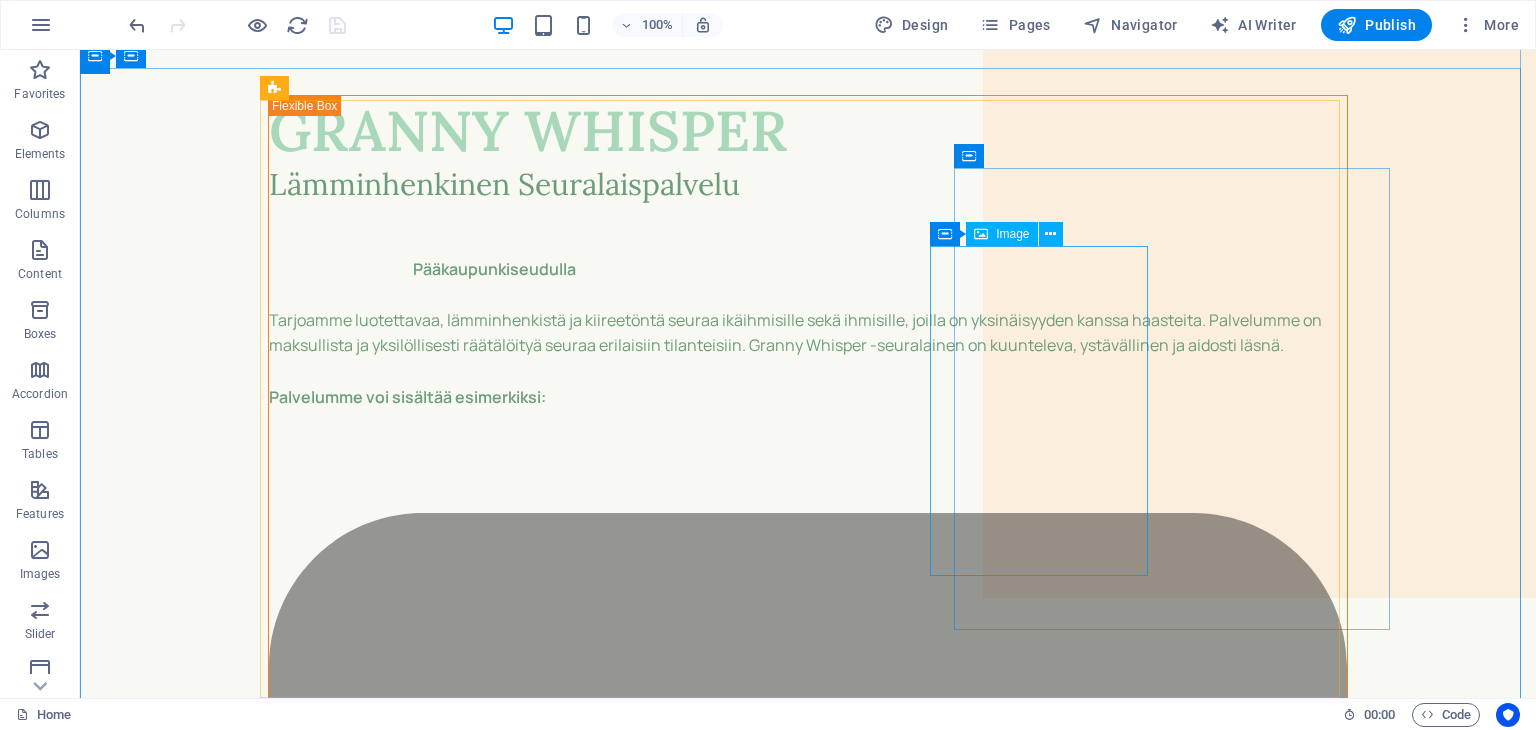 scroll, scrollTop: 0, scrollLeft: 0, axis: both 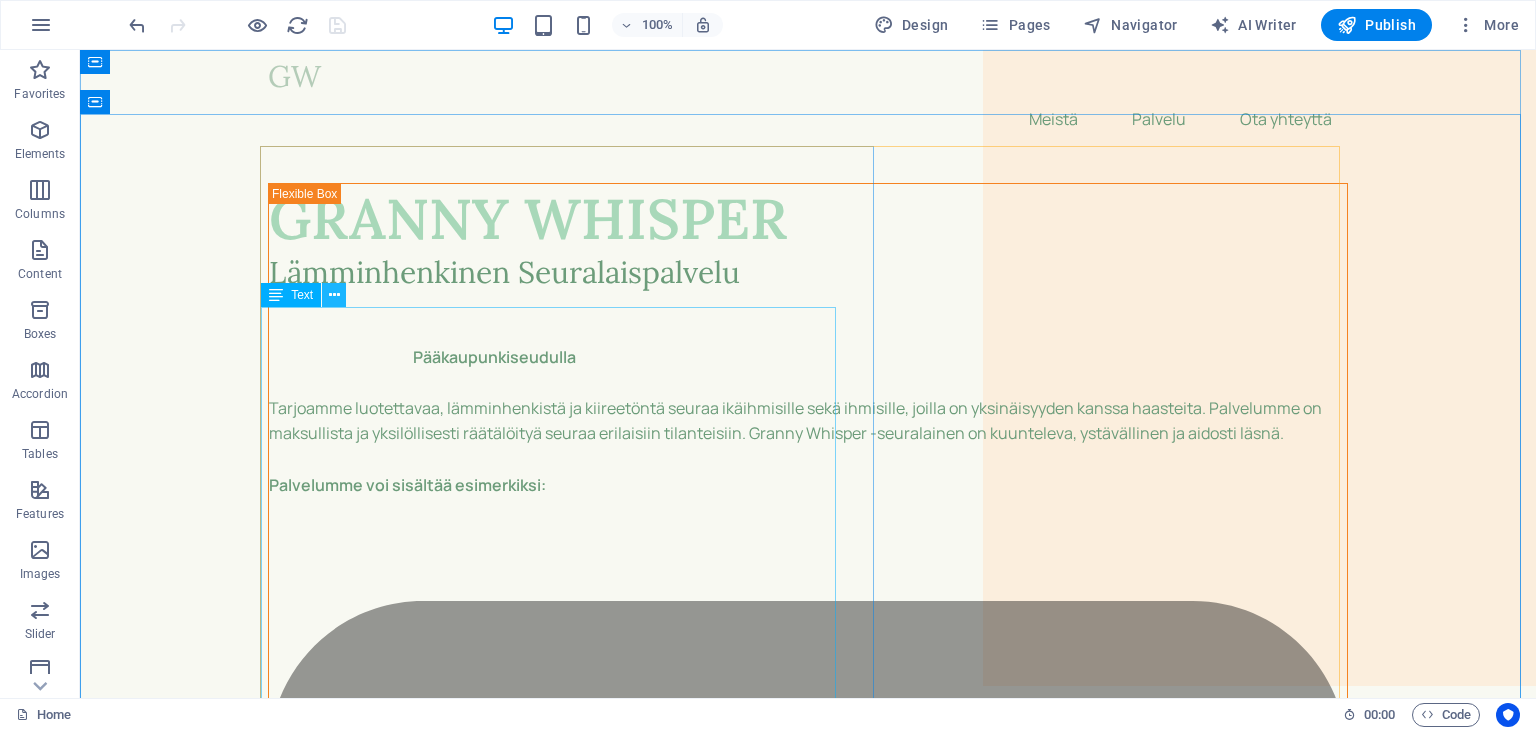 click at bounding box center (334, 295) 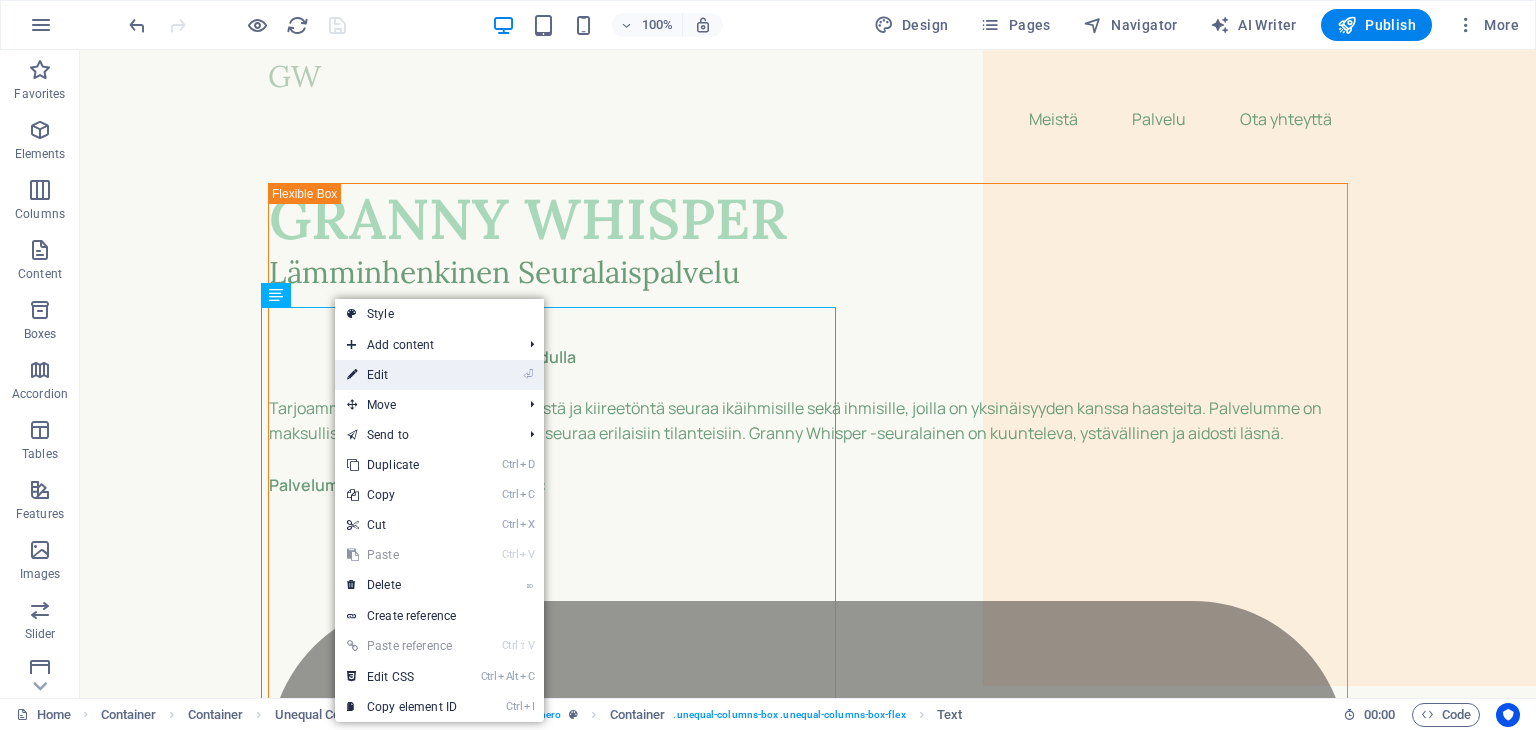 click on "⏎  Edit" at bounding box center (402, 375) 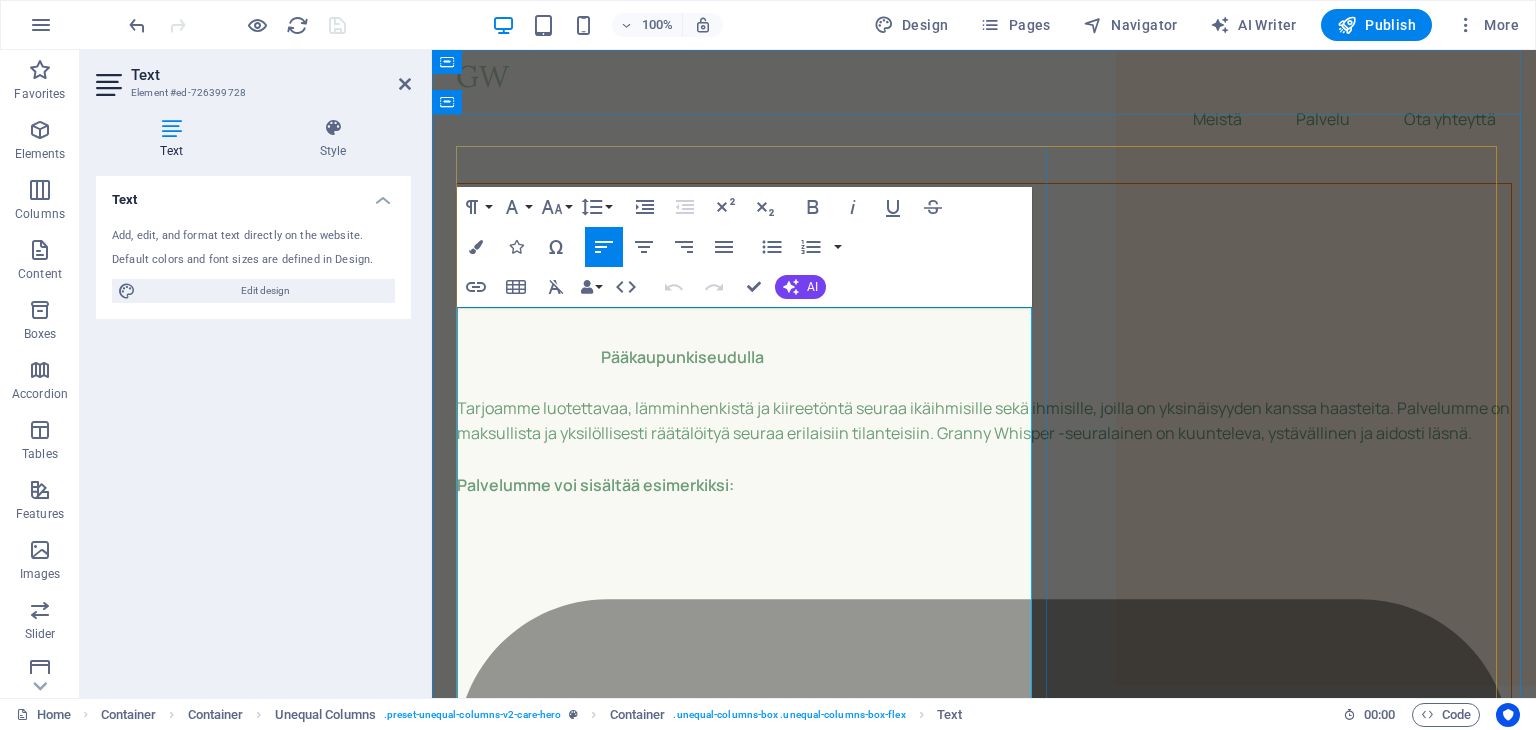 click on "Tarjoamme luotettavaa, lämminhenkistä ja kiireetöntä seuraa ikäihmisille sekä ihmisille, joilla on yksinäisyyden kanssa haasteita. Palvelumme on maksullista ja yksilöllisesti räätälöityä seuraa erilaisiin tilanteisiin. Granny Whisper -seuralainen on kuunteleva, ystävällinen ja aidosti läsnä." at bounding box center (984, 421) 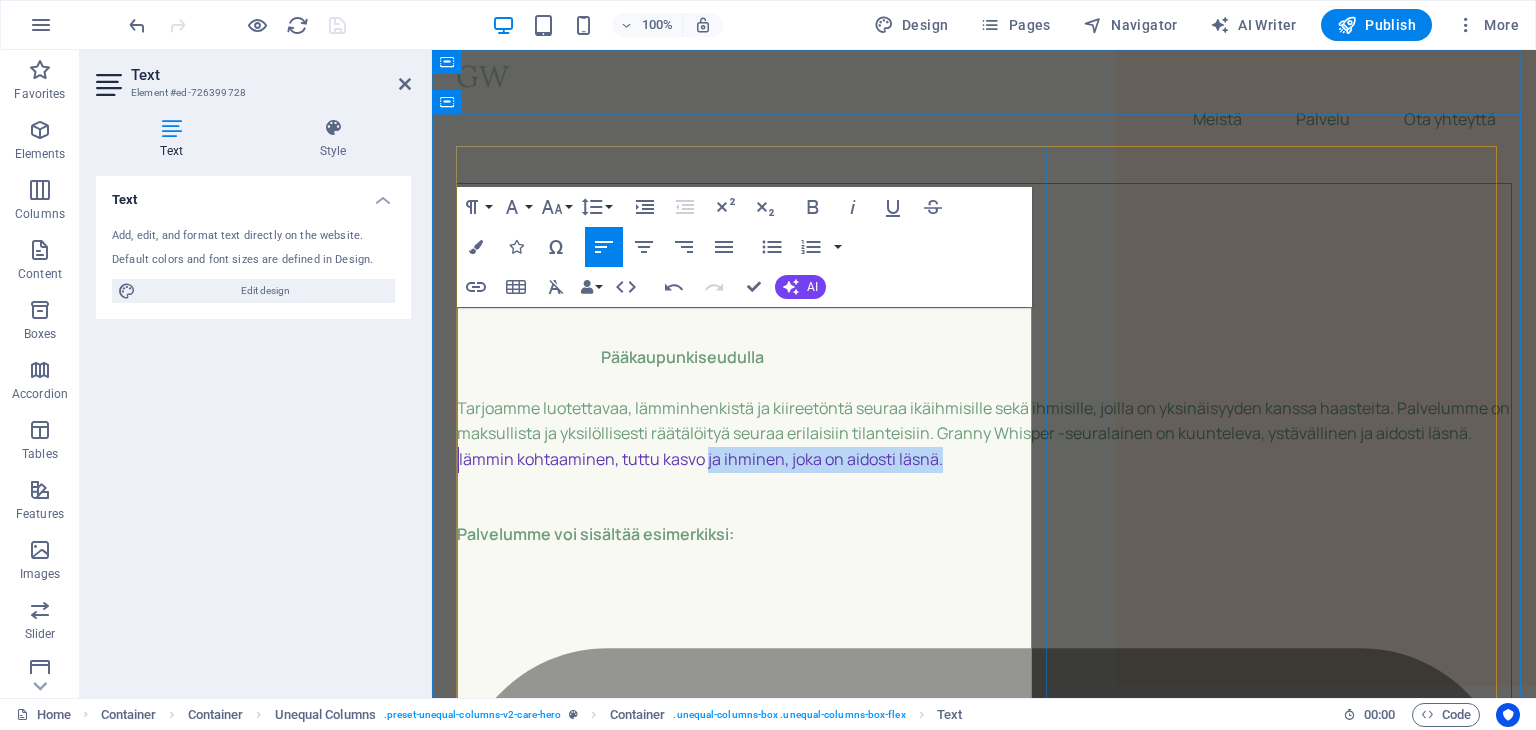 drag, startPoint x: 939, startPoint y: 483, endPoint x: 705, endPoint y: 484, distance: 234.00214 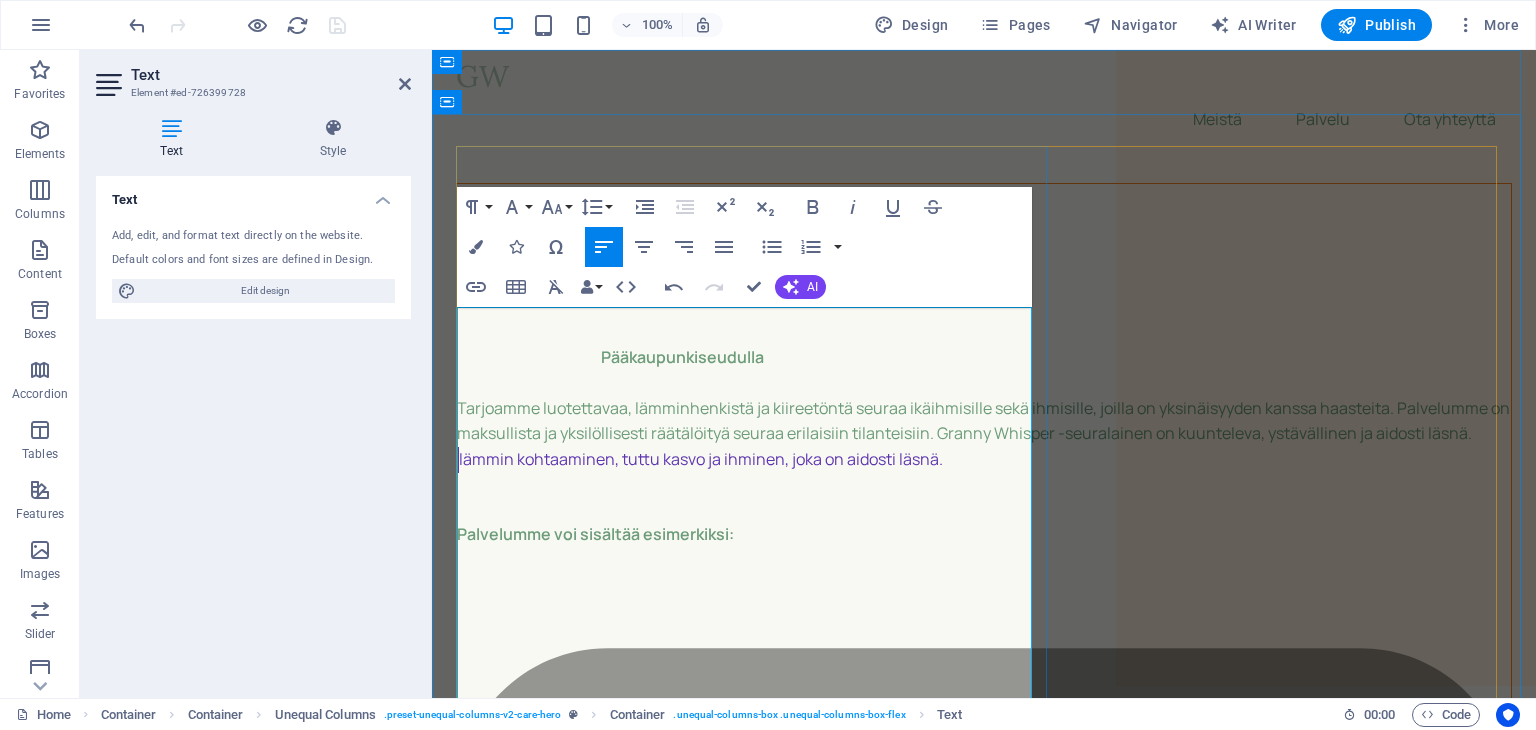 click on "Tarjoamme luotettavaa, lämminhenkistä ja kiireetöntä seuraa ikäihmisille sekä ihmisille, joilla on yksinäisyyden kanssa haasteita. Palvelumme on maksullista ja yksilöllisesti räätälöityä seuraa erilaisiin tilanteisiin. Granny Whisper -seuralainen on kuunteleva, ystävällinen ja aidosti läsnä." at bounding box center [984, 421] 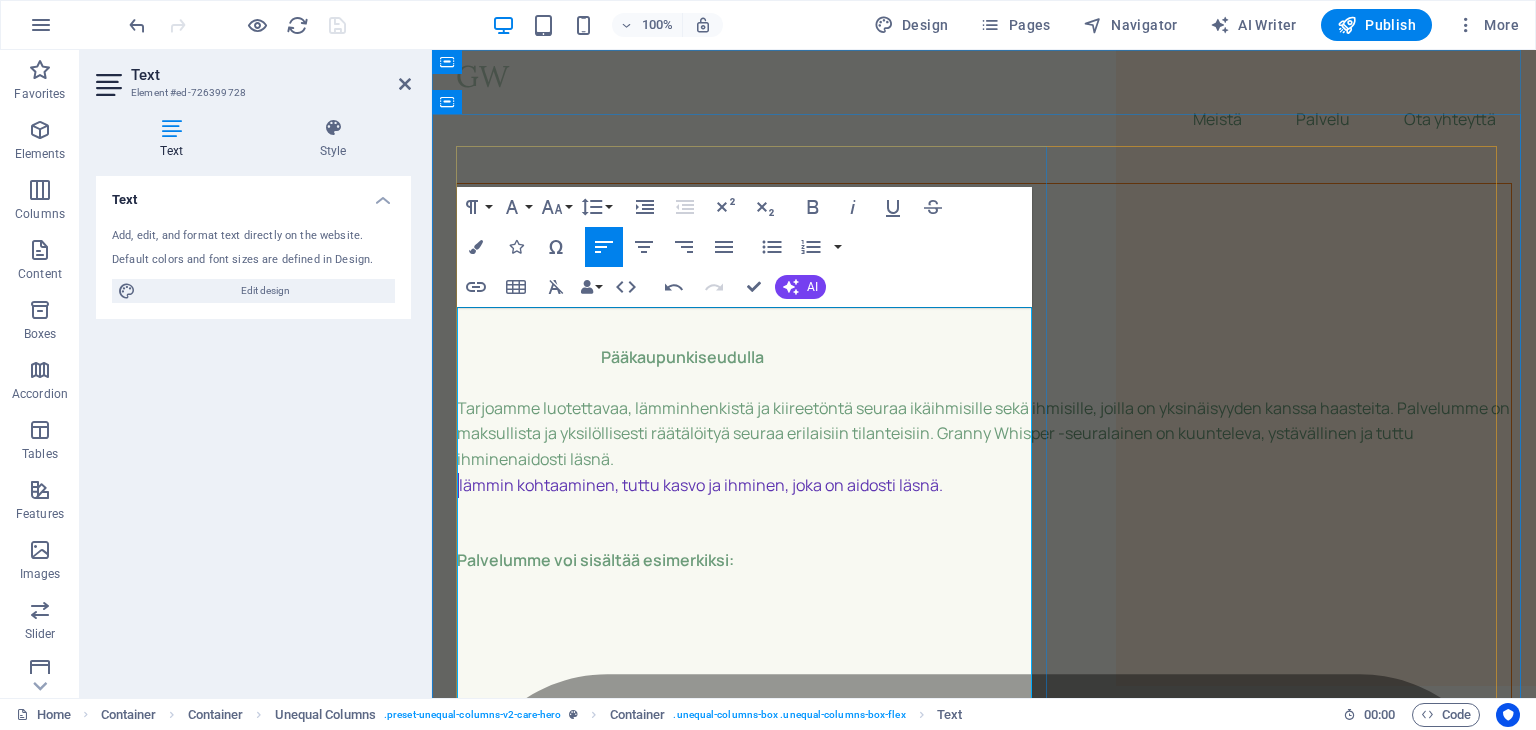 click on "lämmin kohtaaminen, tuttu kasvo ja ihminen, joka on aidosti läsnä." at bounding box center [985, 486] 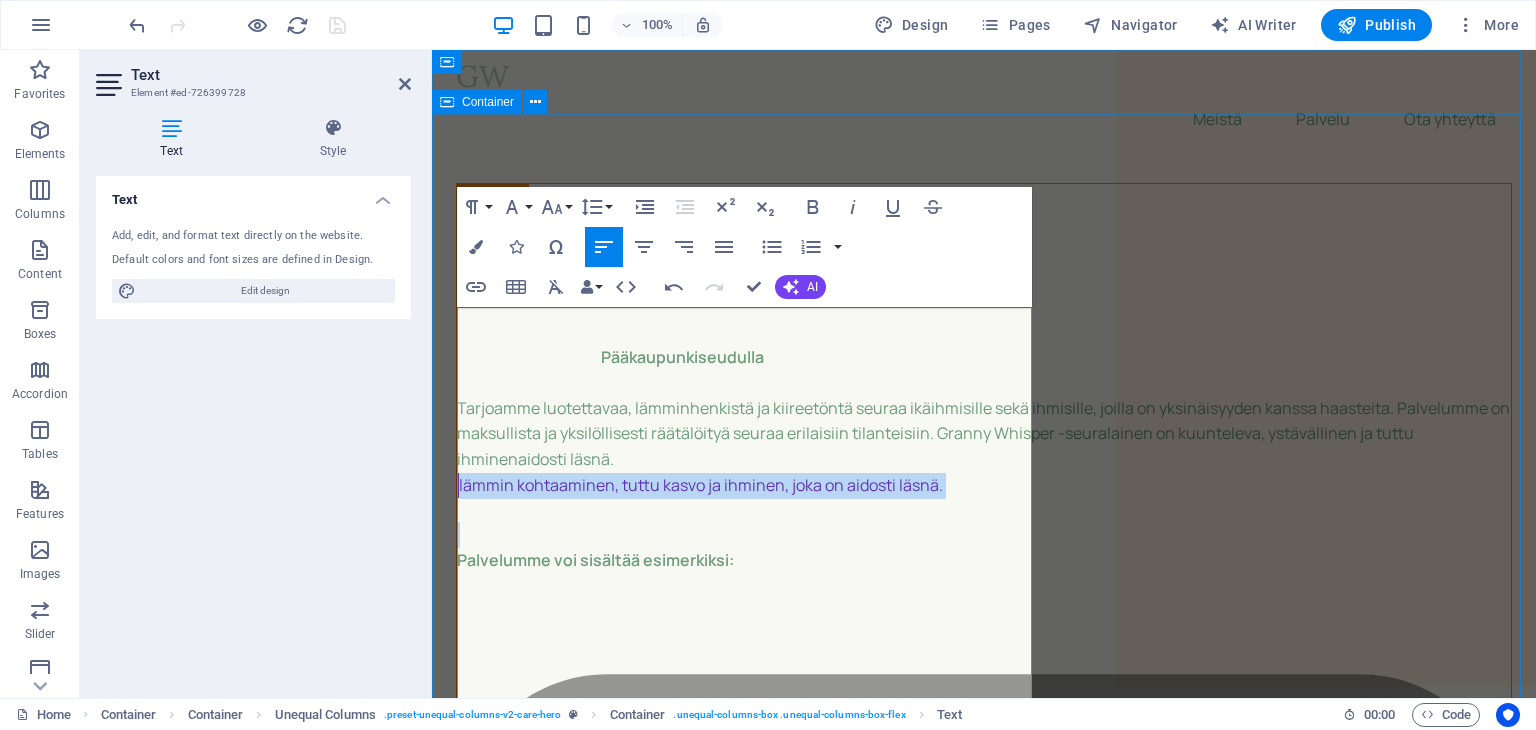 drag, startPoint x: 947, startPoint y: 477, endPoint x: 455, endPoint y: 466, distance: 492.12296 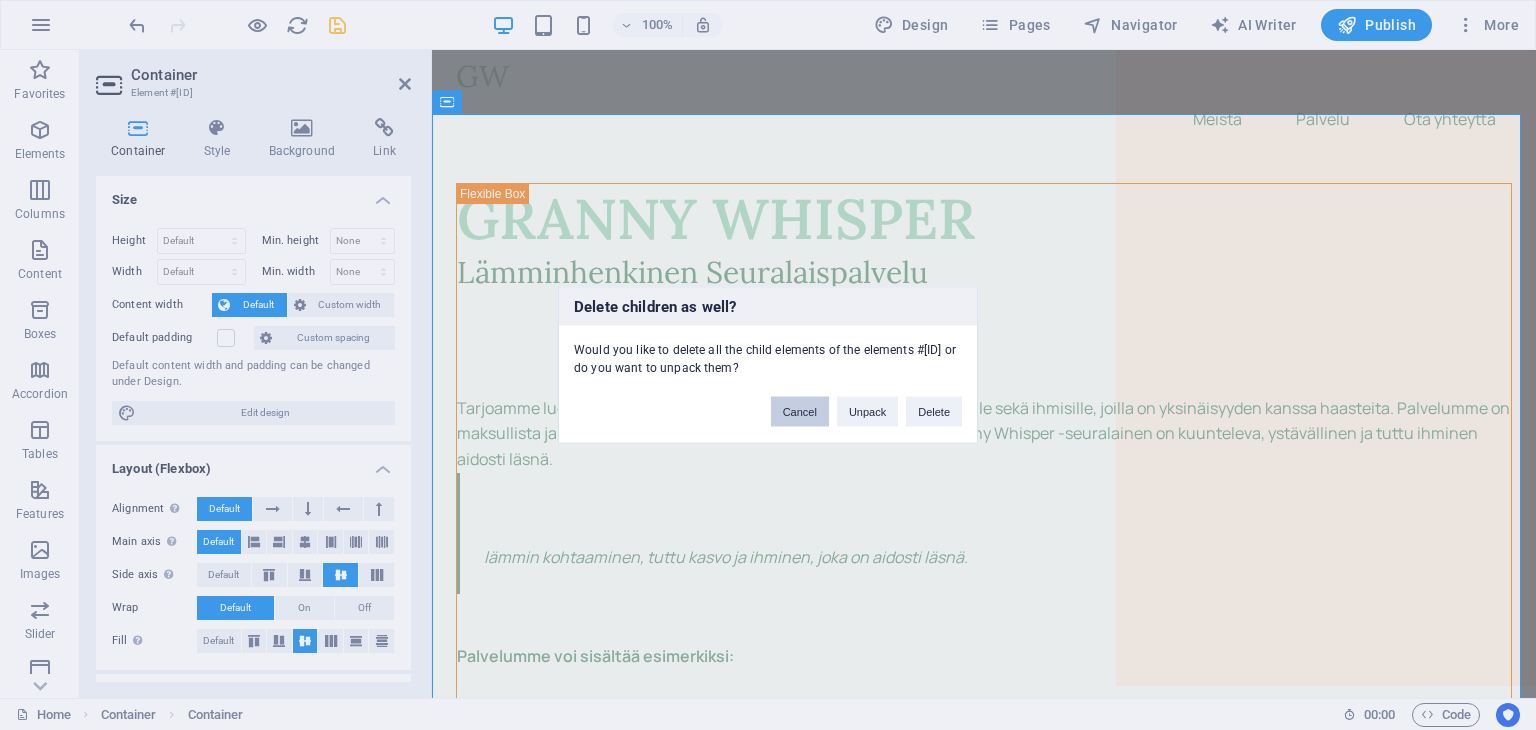 click on "Cancel" at bounding box center (800, 412) 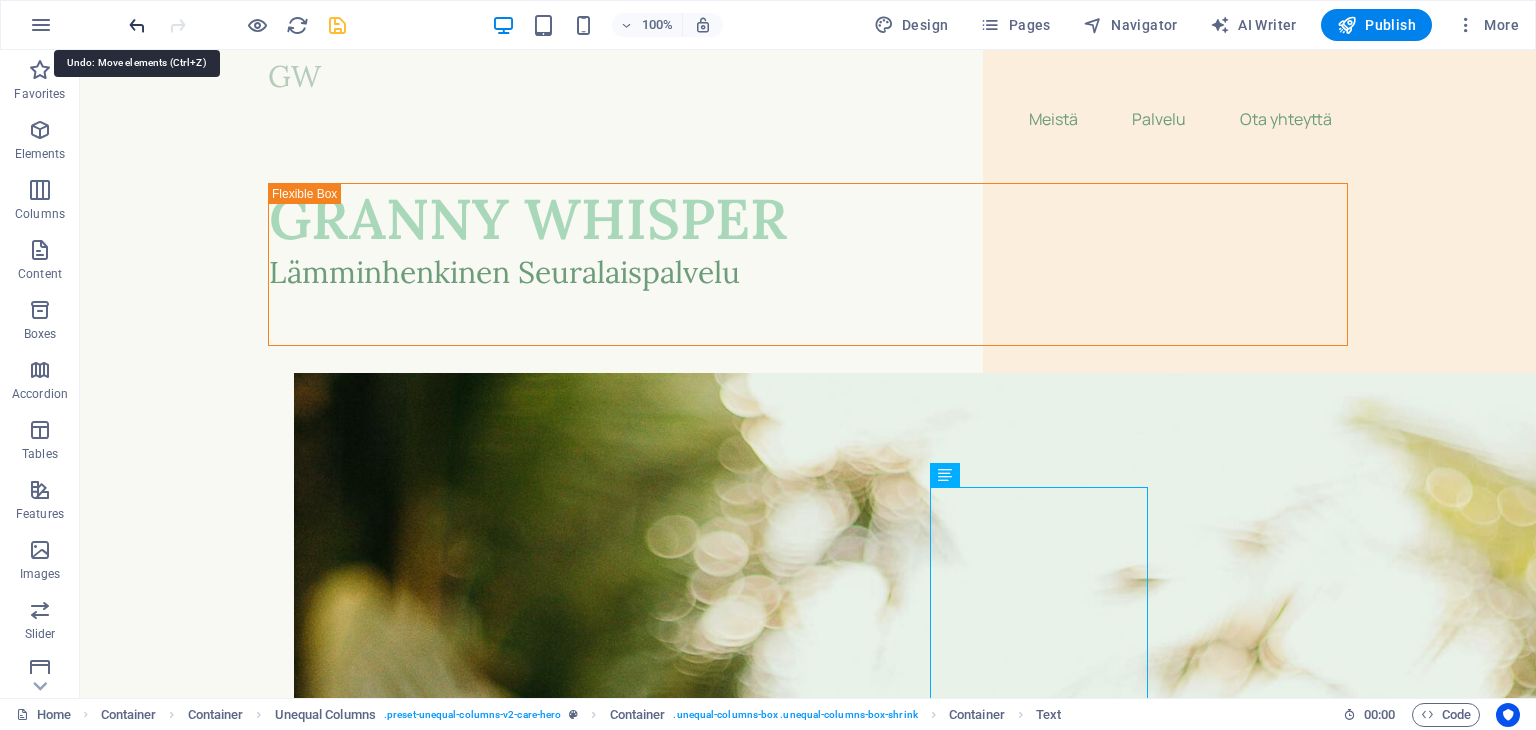 click at bounding box center (137, 25) 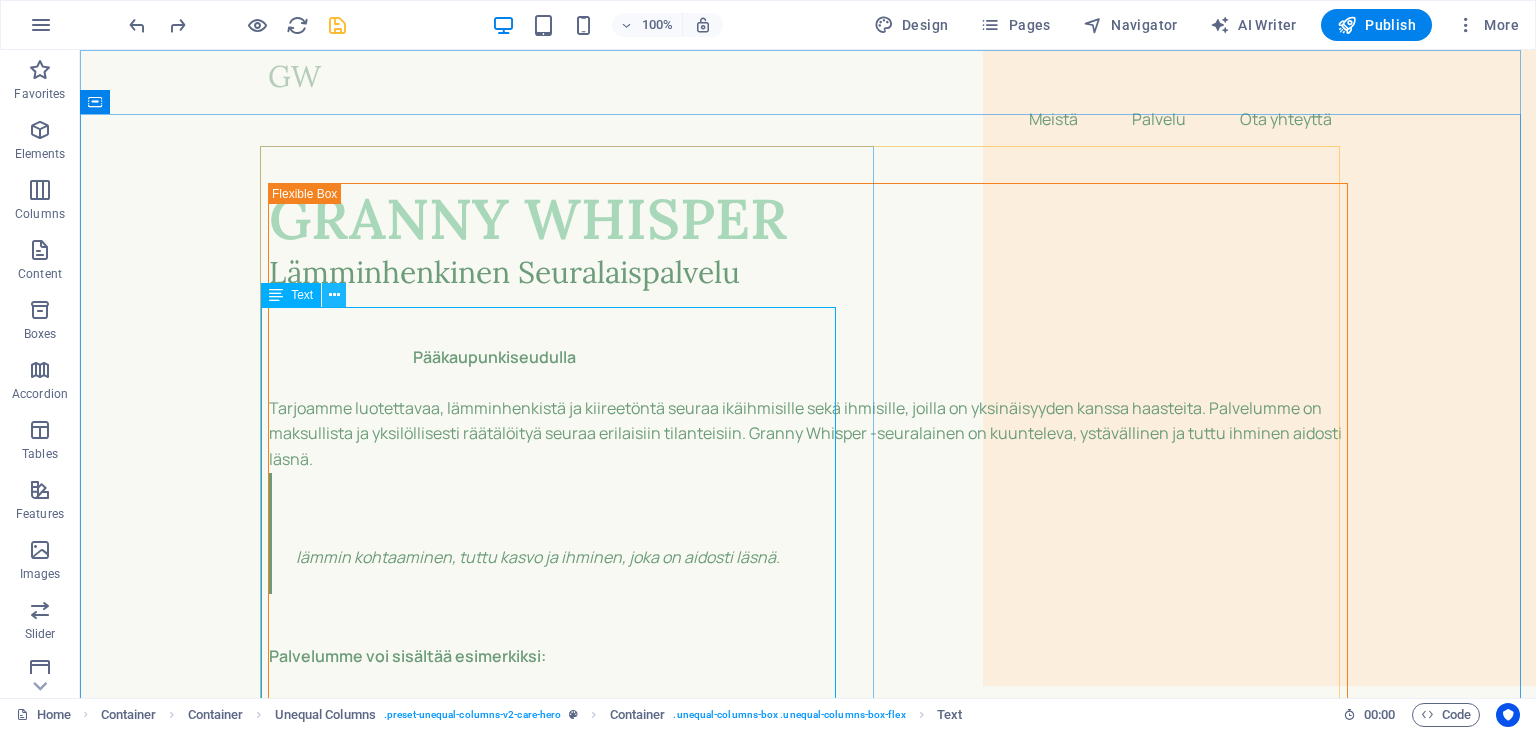 click at bounding box center (334, 295) 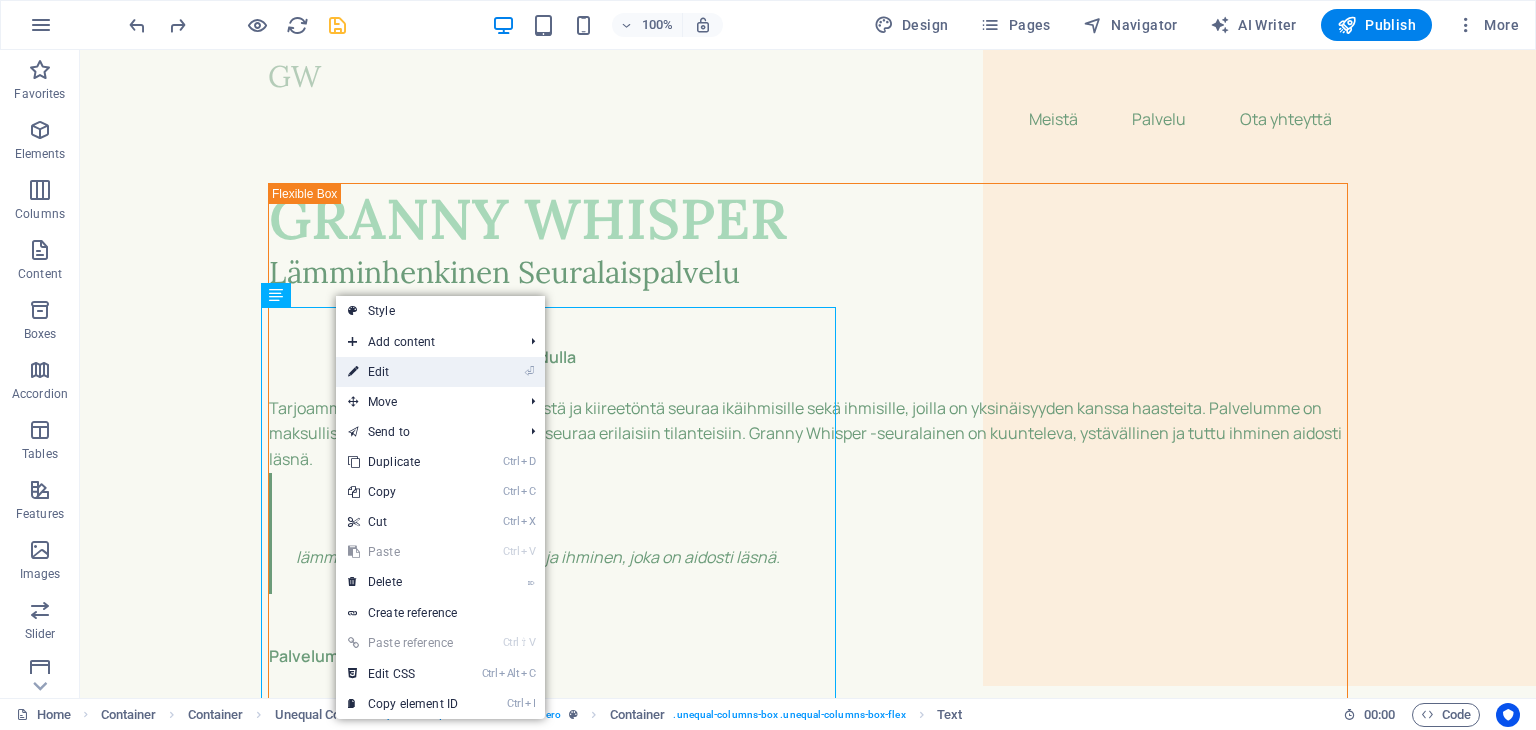 click on "⏎  Edit" at bounding box center (403, 372) 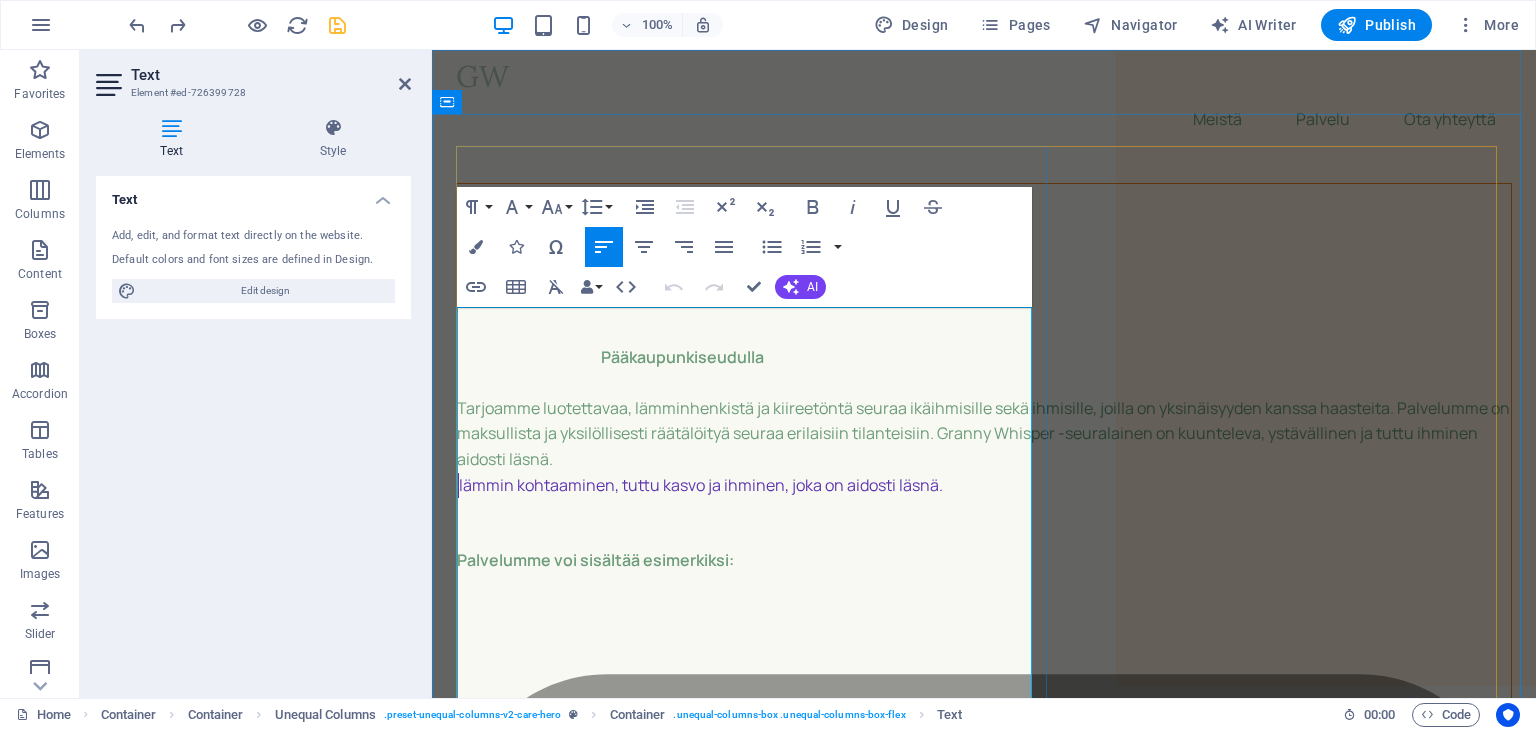 click on "lämmin kohtaaminen, tuttu kasvo ja ihminen, joka on aidosti läsnä." at bounding box center [985, 486] 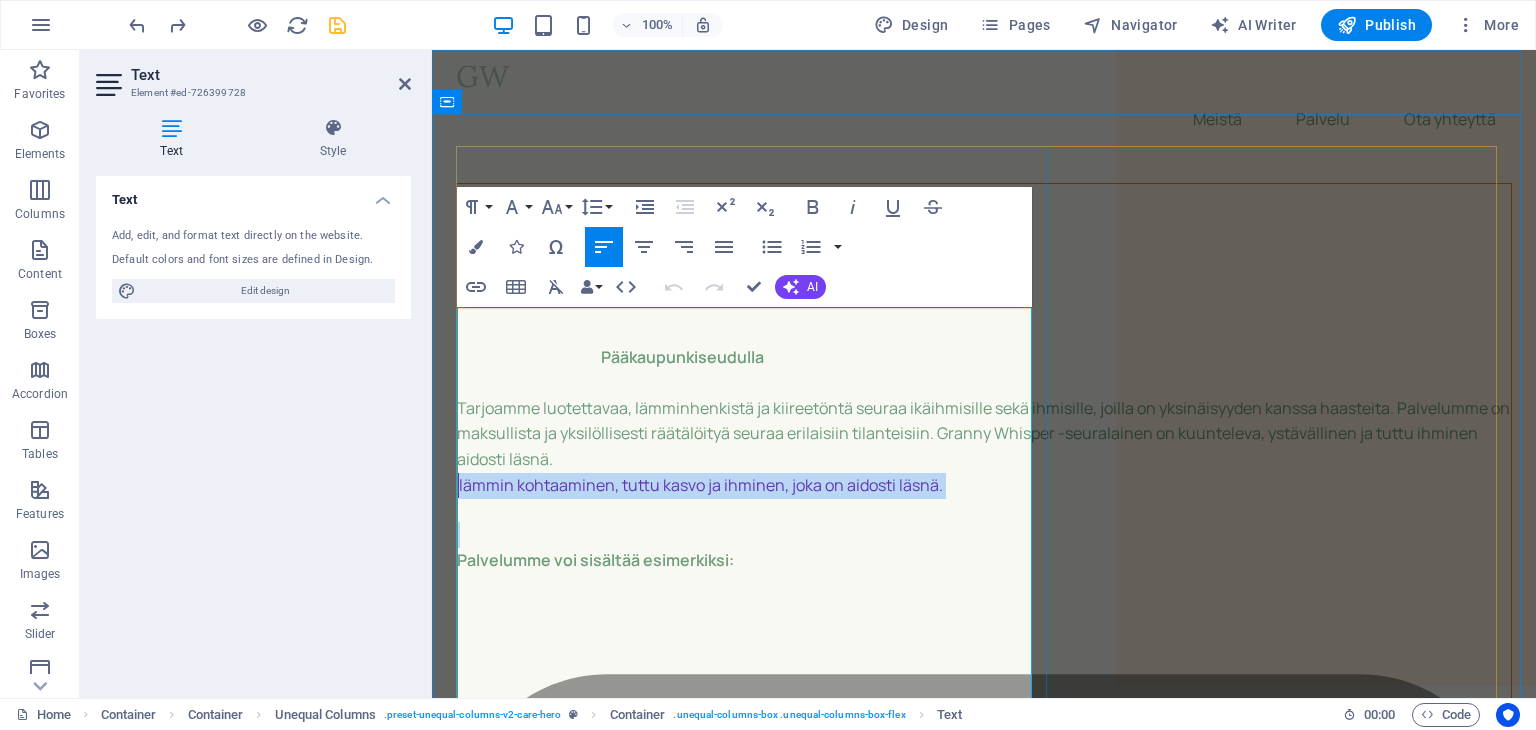 drag, startPoint x: 964, startPoint y: 471, endPoint x: 500, endPoint y: 477, distance: 464.0388 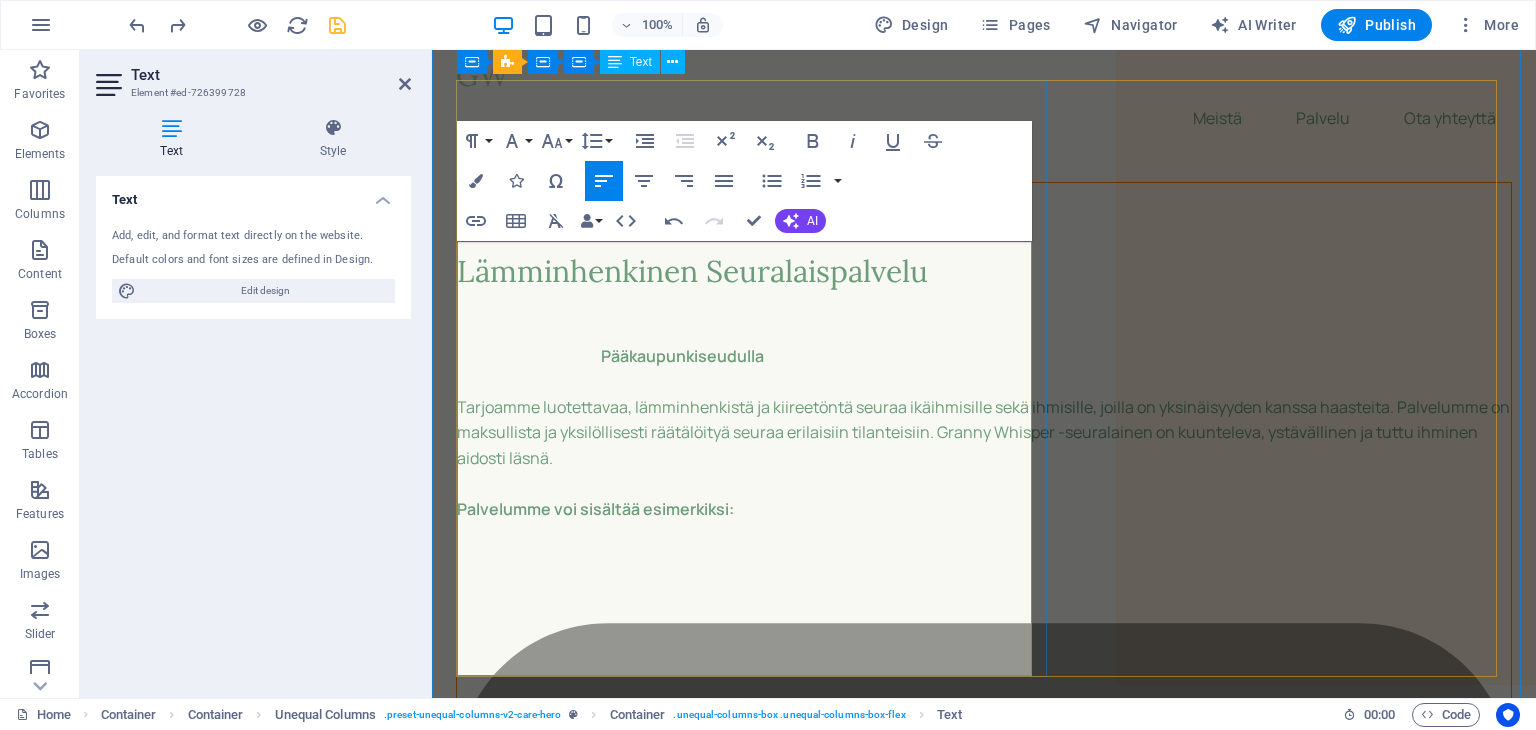 scroll, scrollTop: 0, scrollLeft: 0, axis: both 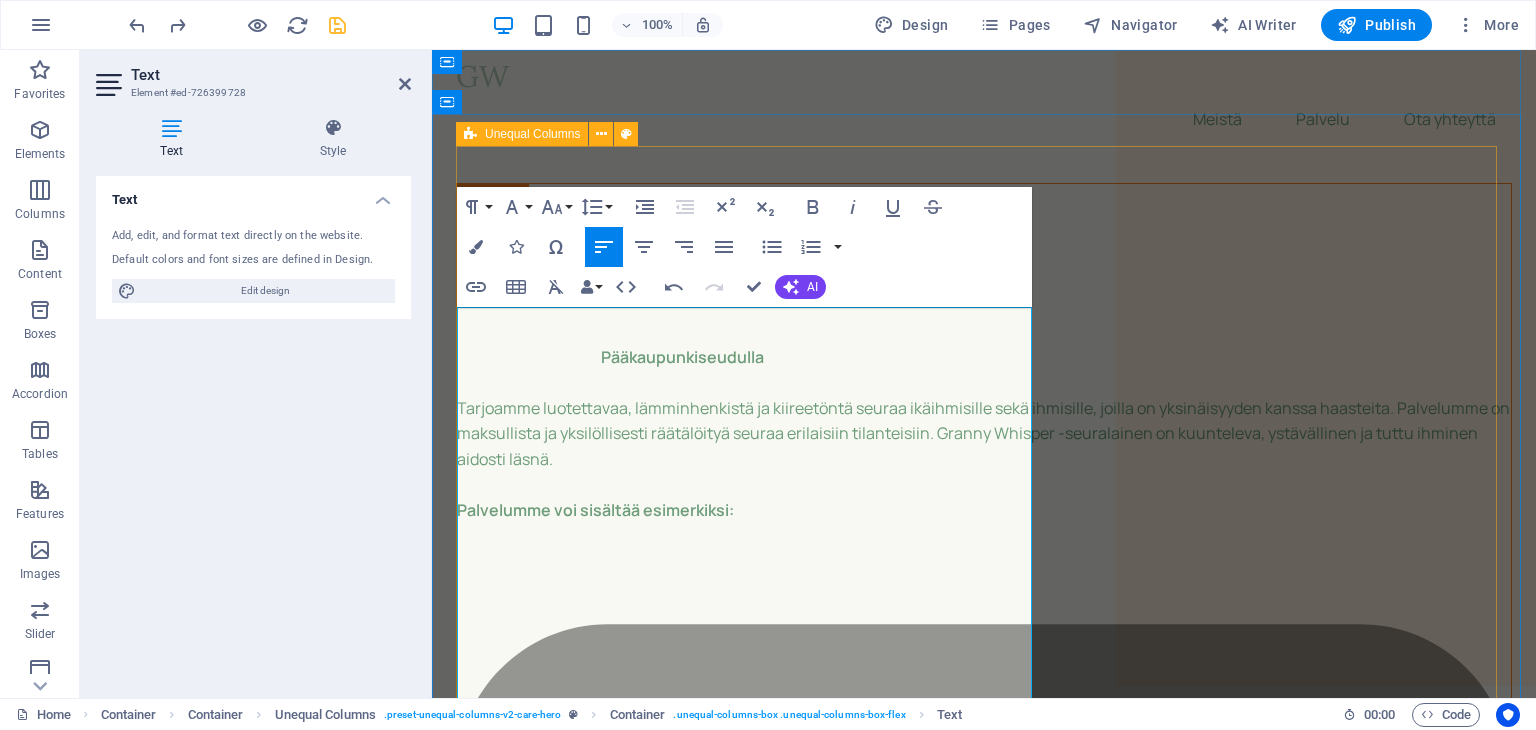drag, startPoint x: 1069, startPoint y: 638, endPoint x: 1427, endPoint y: 633, distance: 358.0349 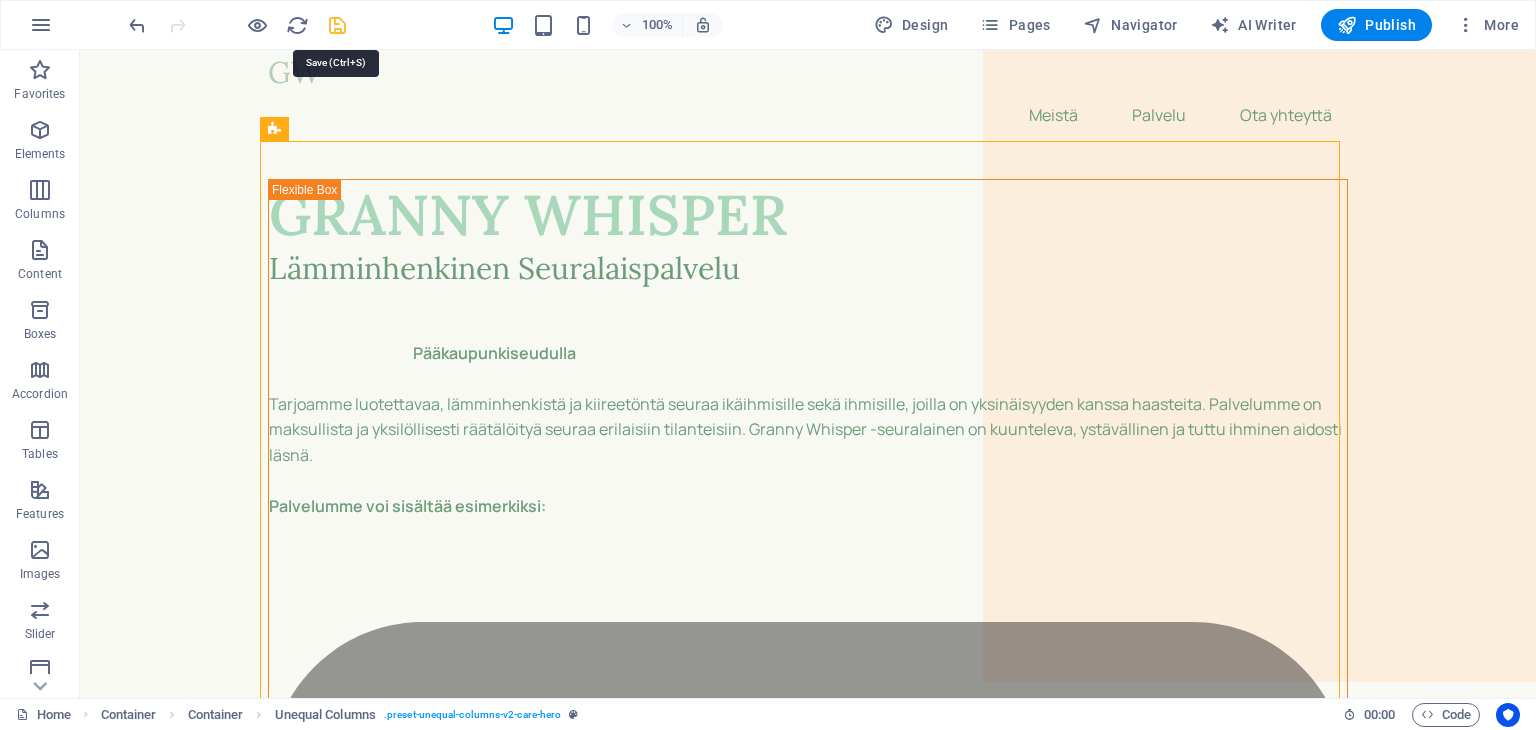 click at bounding box center (337, 25) 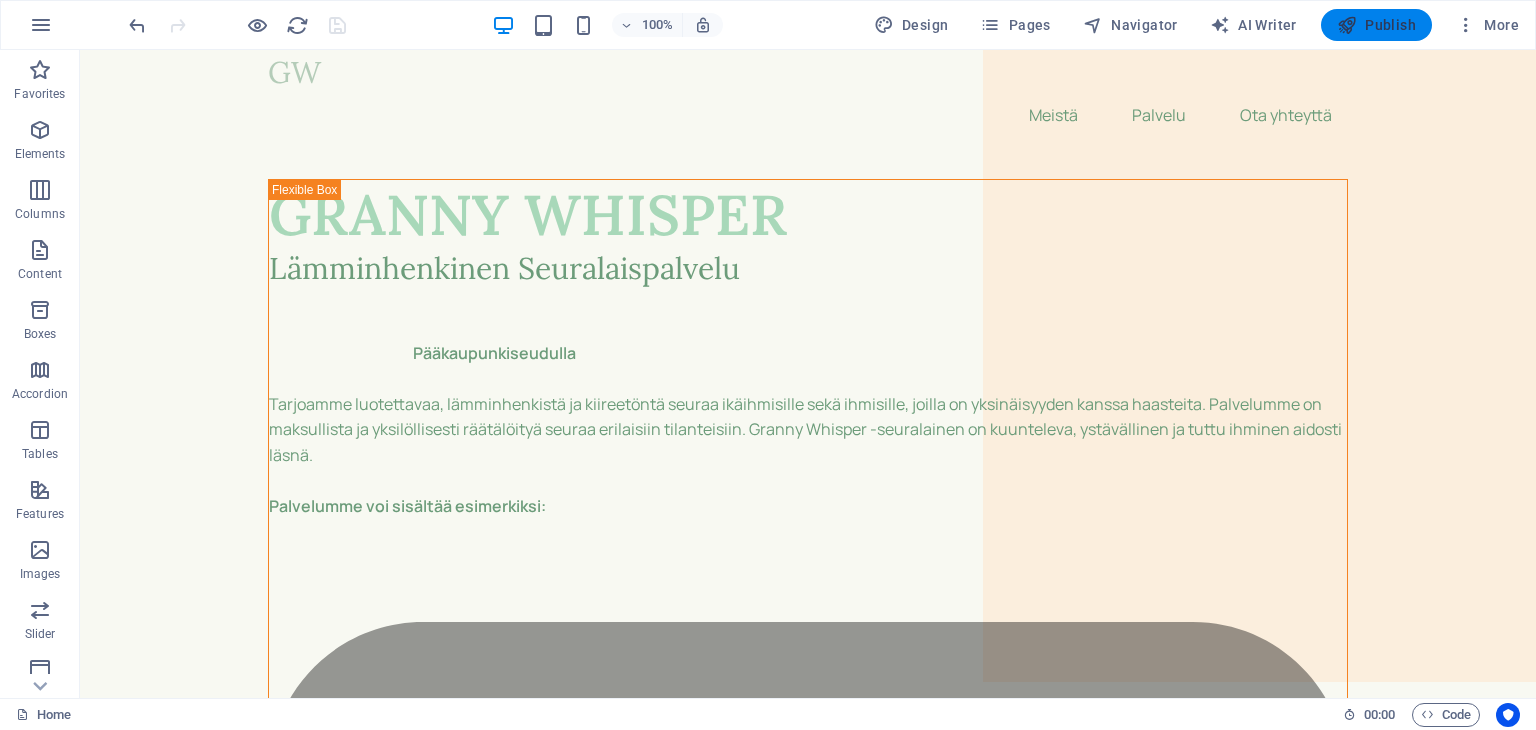 click on "Publish" at bounding box center [1376, 25] 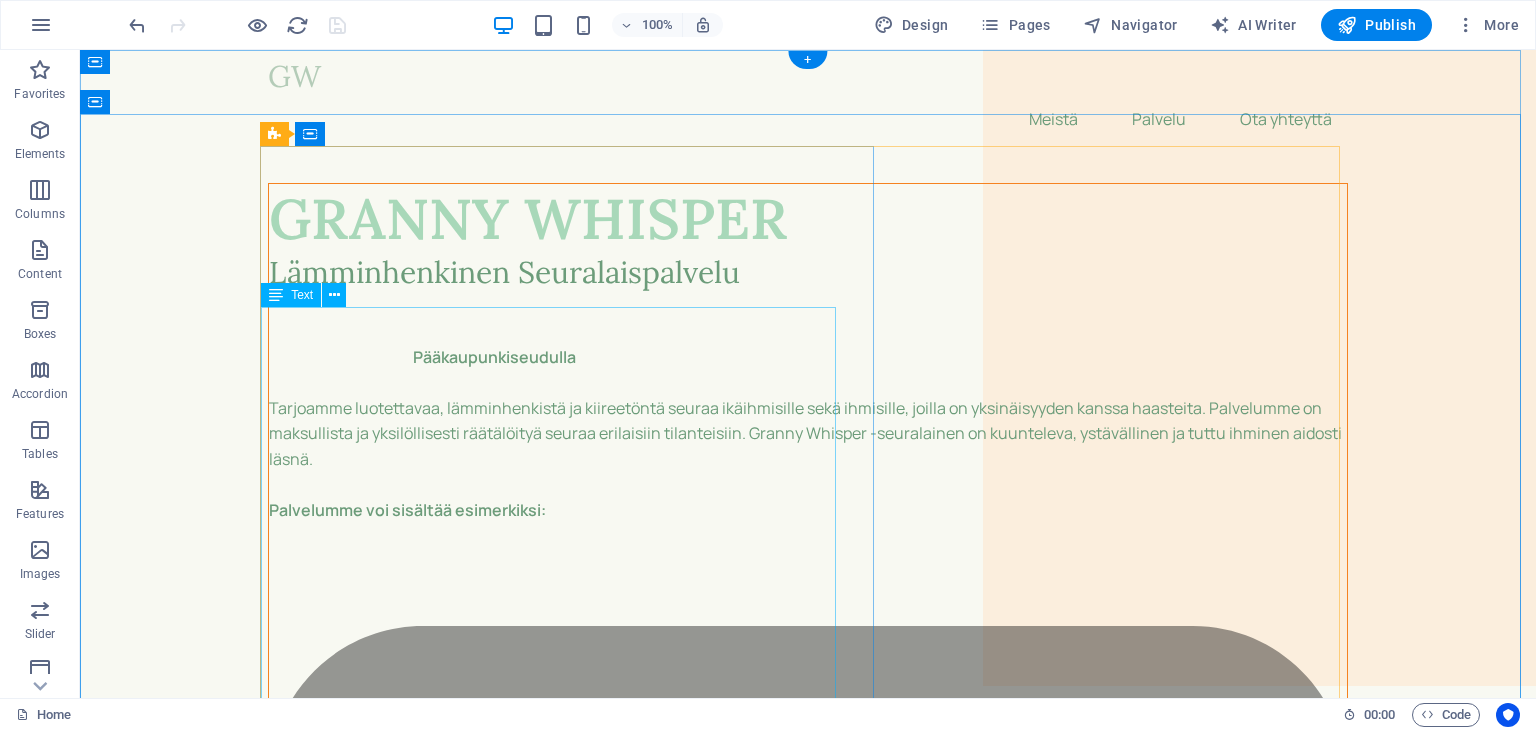 scroll, scrollTop: 0, scrollLeft: 0, axis: both 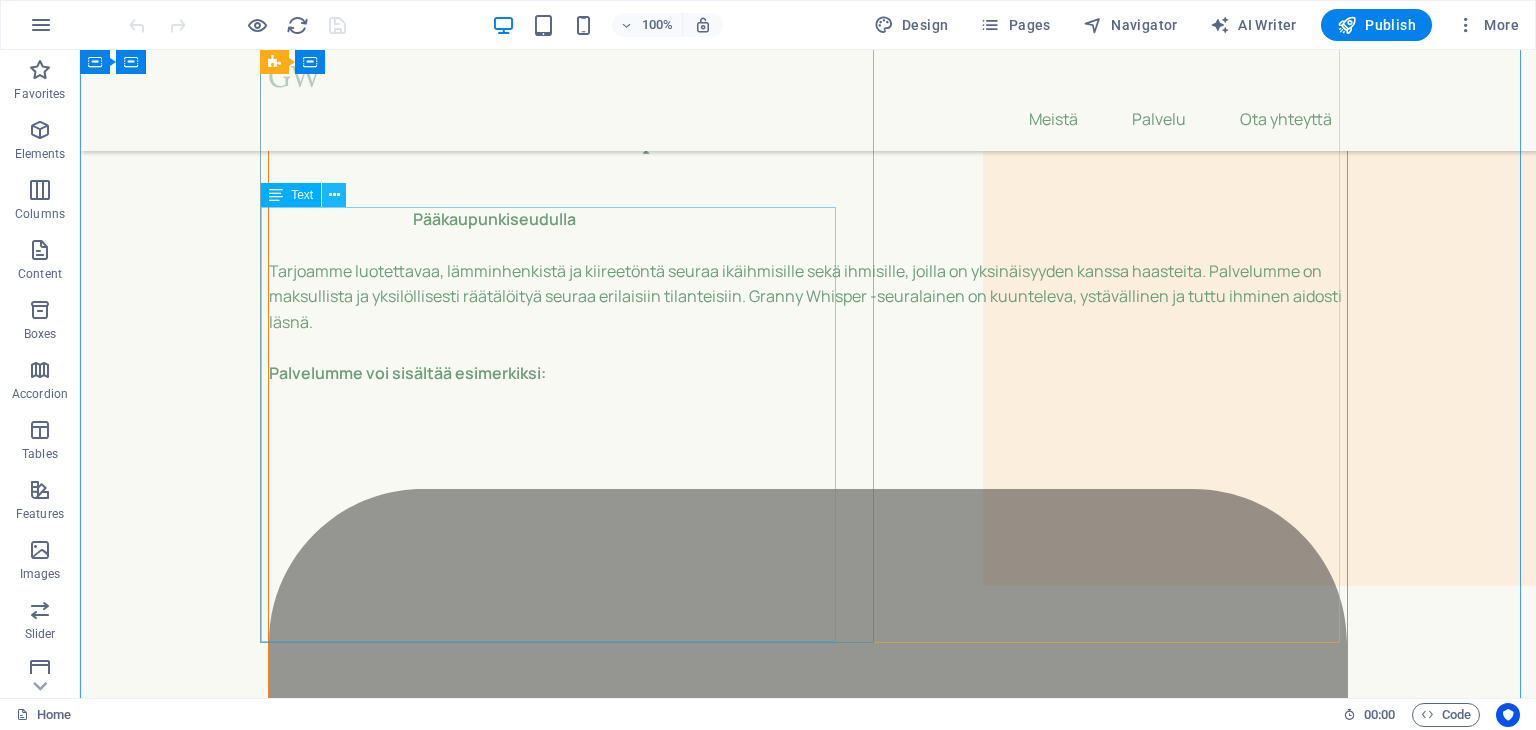click at bounding box center (334, 195) 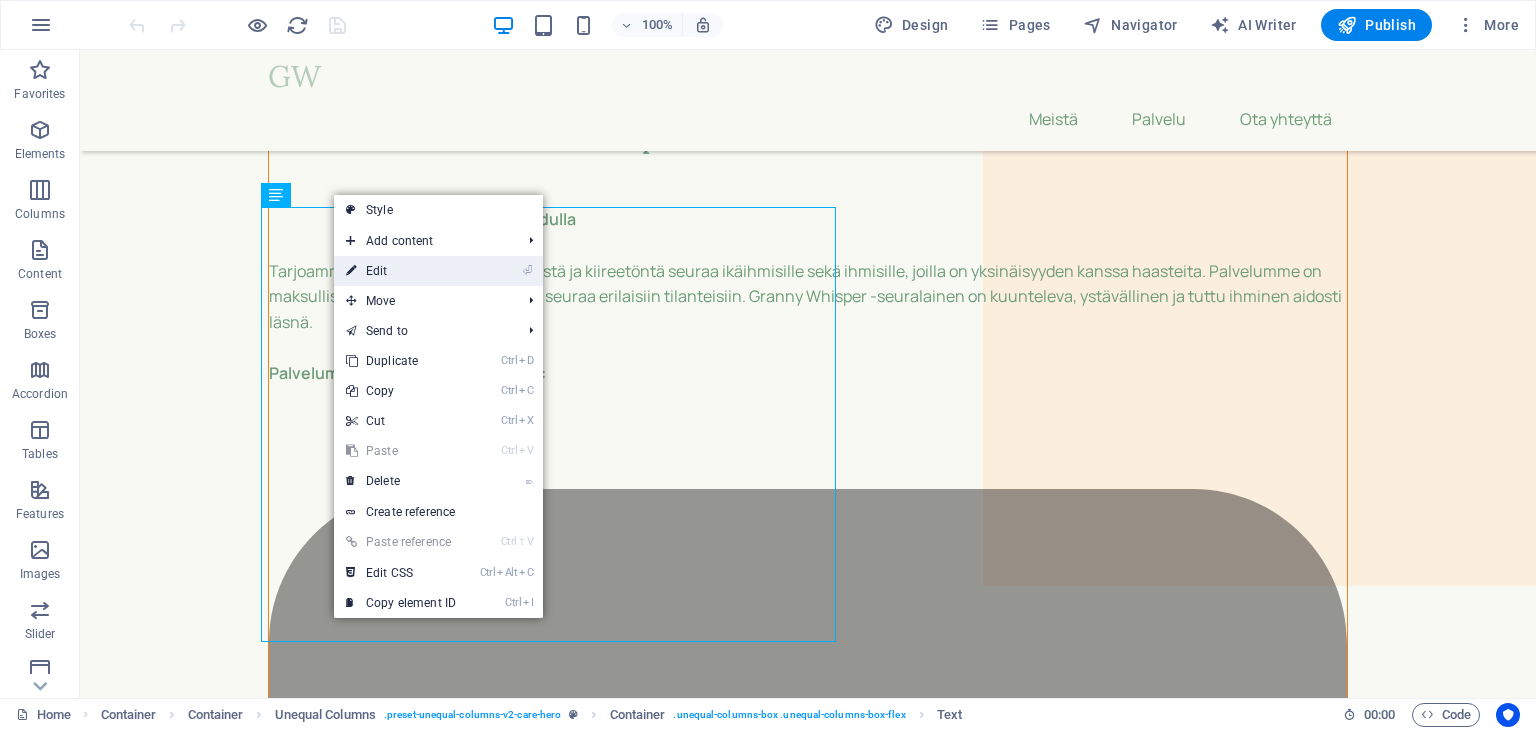 click on "⏎  Edit" at bounding box center (401, 271) 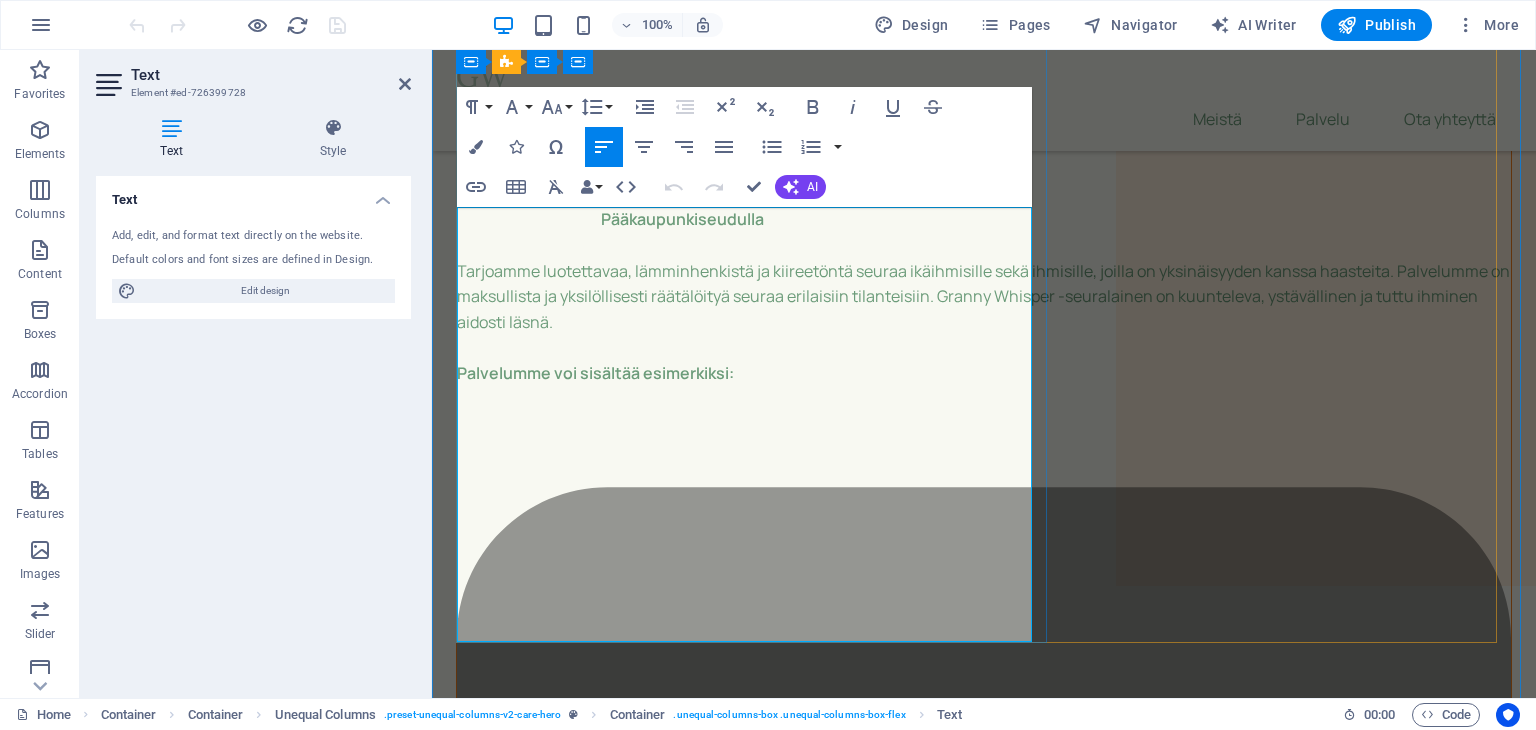 click on "Palvelumme räätälöidään aina asiakkaan toiveiden ja tarpeiden mukaan.    Voit saada palvelullemme kotitalousvähennyksen ehtojen mukaisesti." at bounding box center [984, 8464] 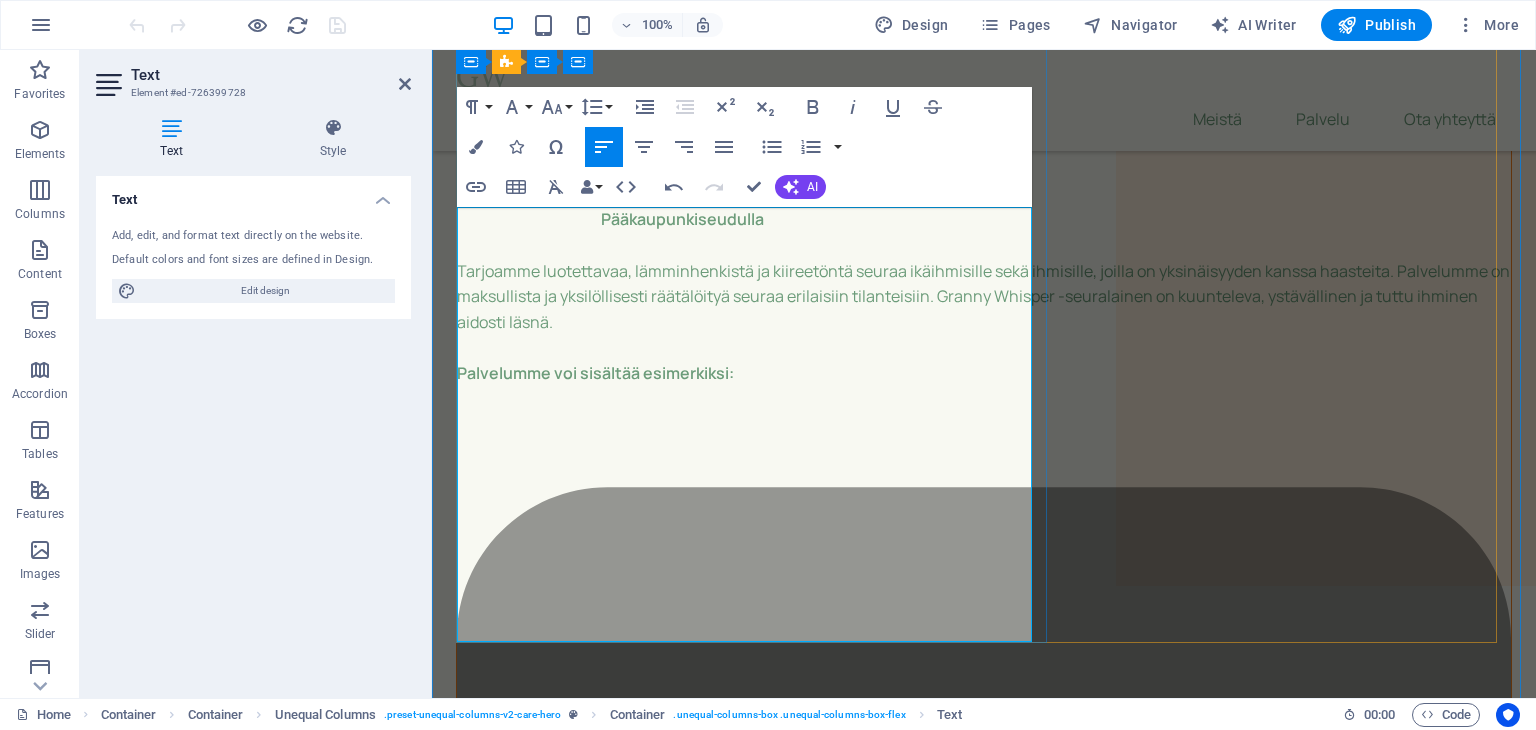 click on "Palvelumme räätälöidään aina asiakkaan toiveiden ja tarpeiden mukaan." at bounding box center [984, 8464] 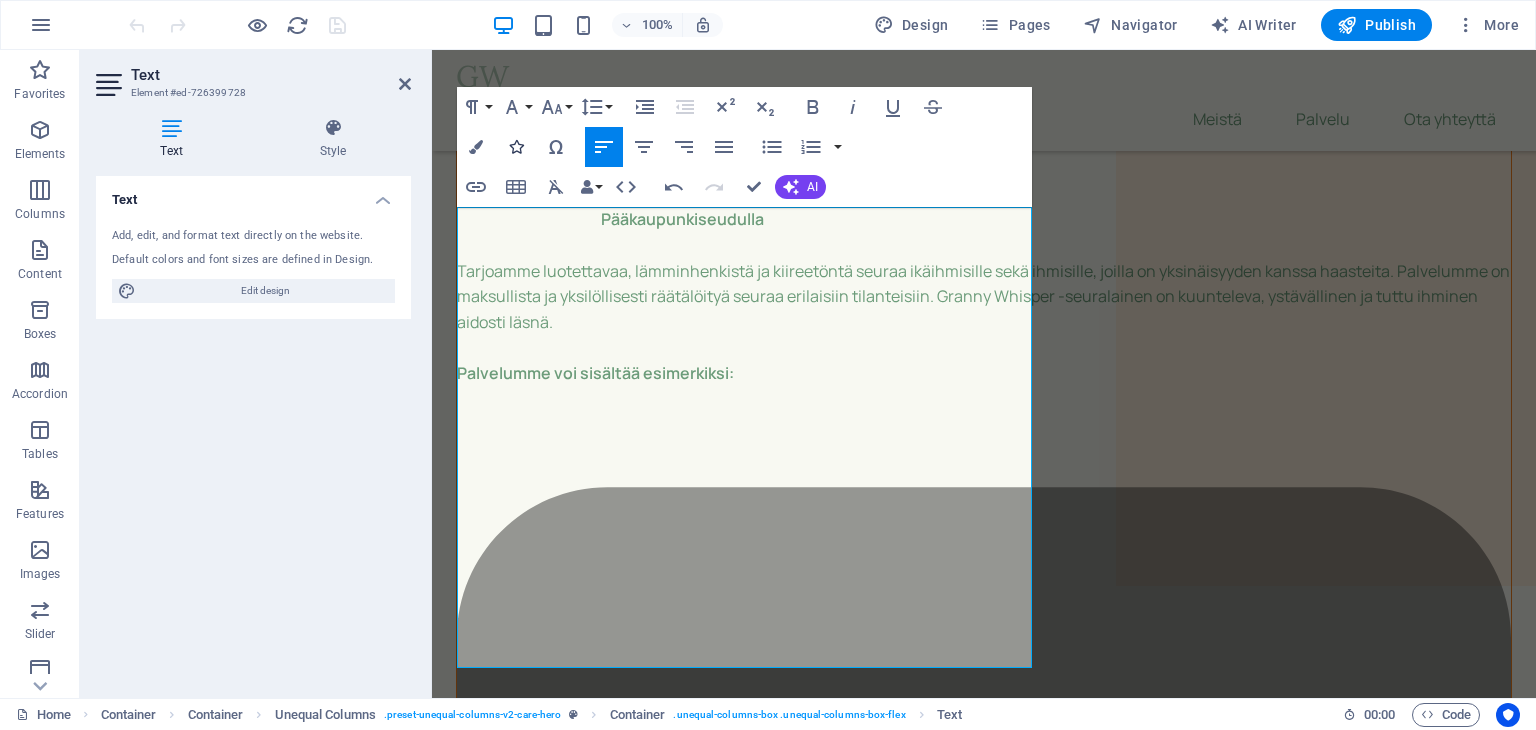 click at bounding box center (516, 147) 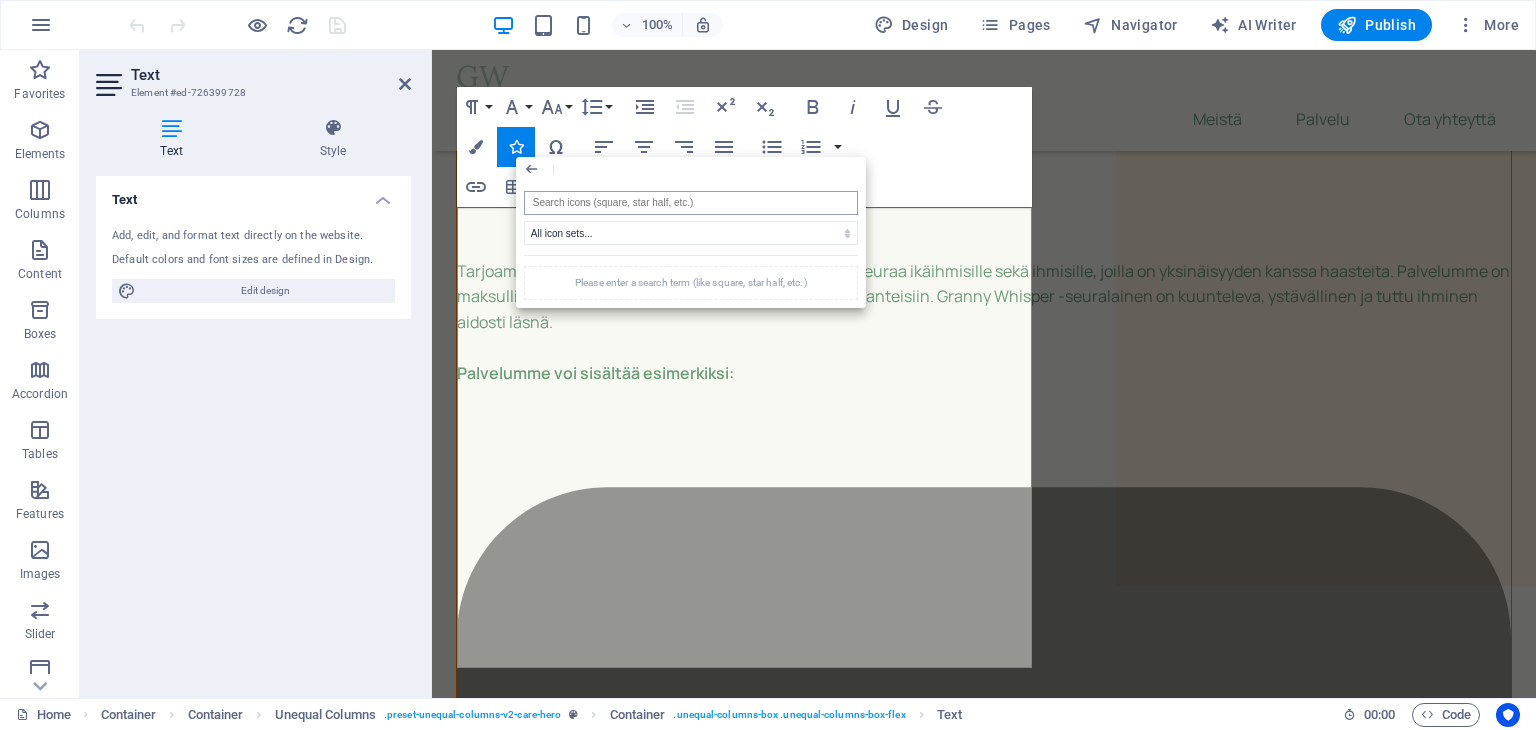 click at bounding box center [691, 203] 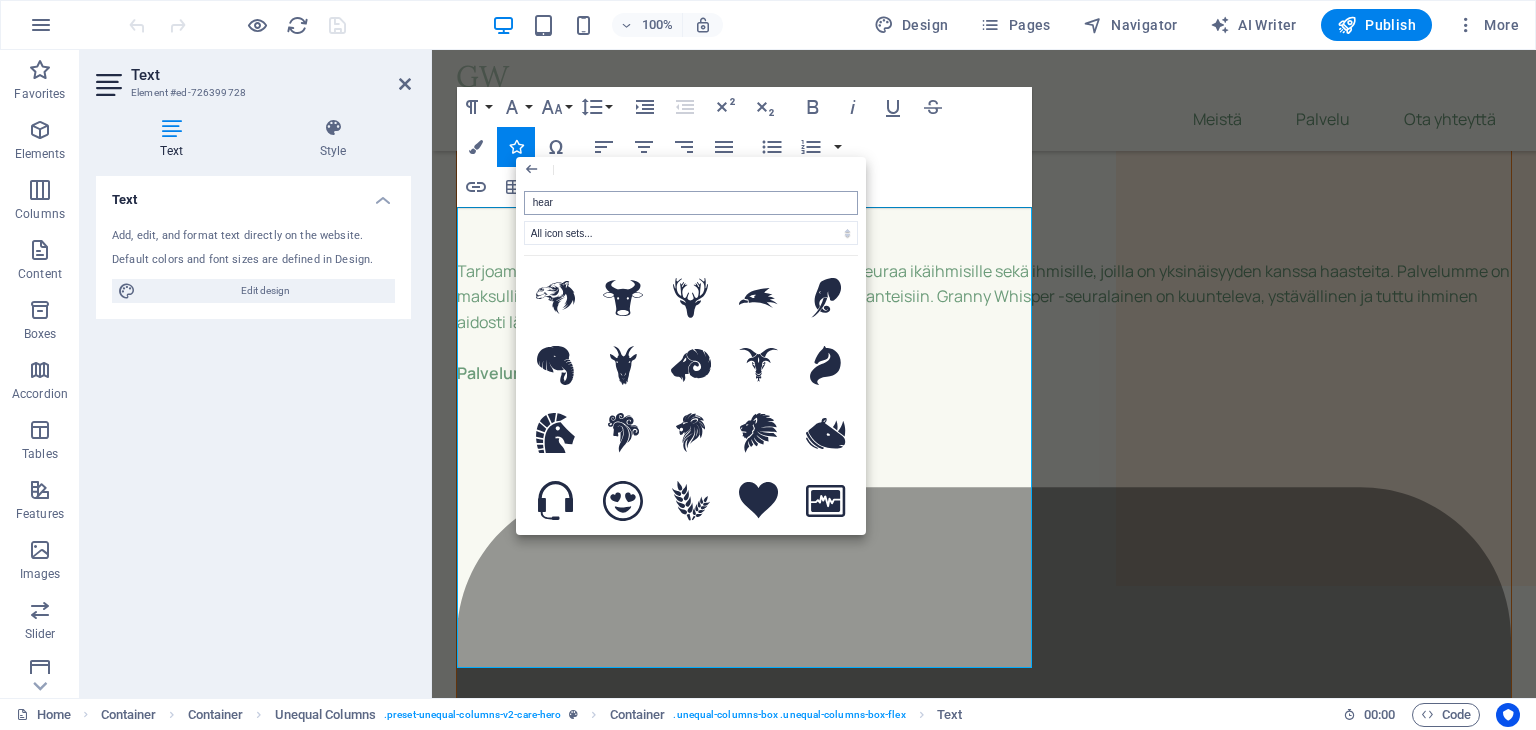 type on "heart" 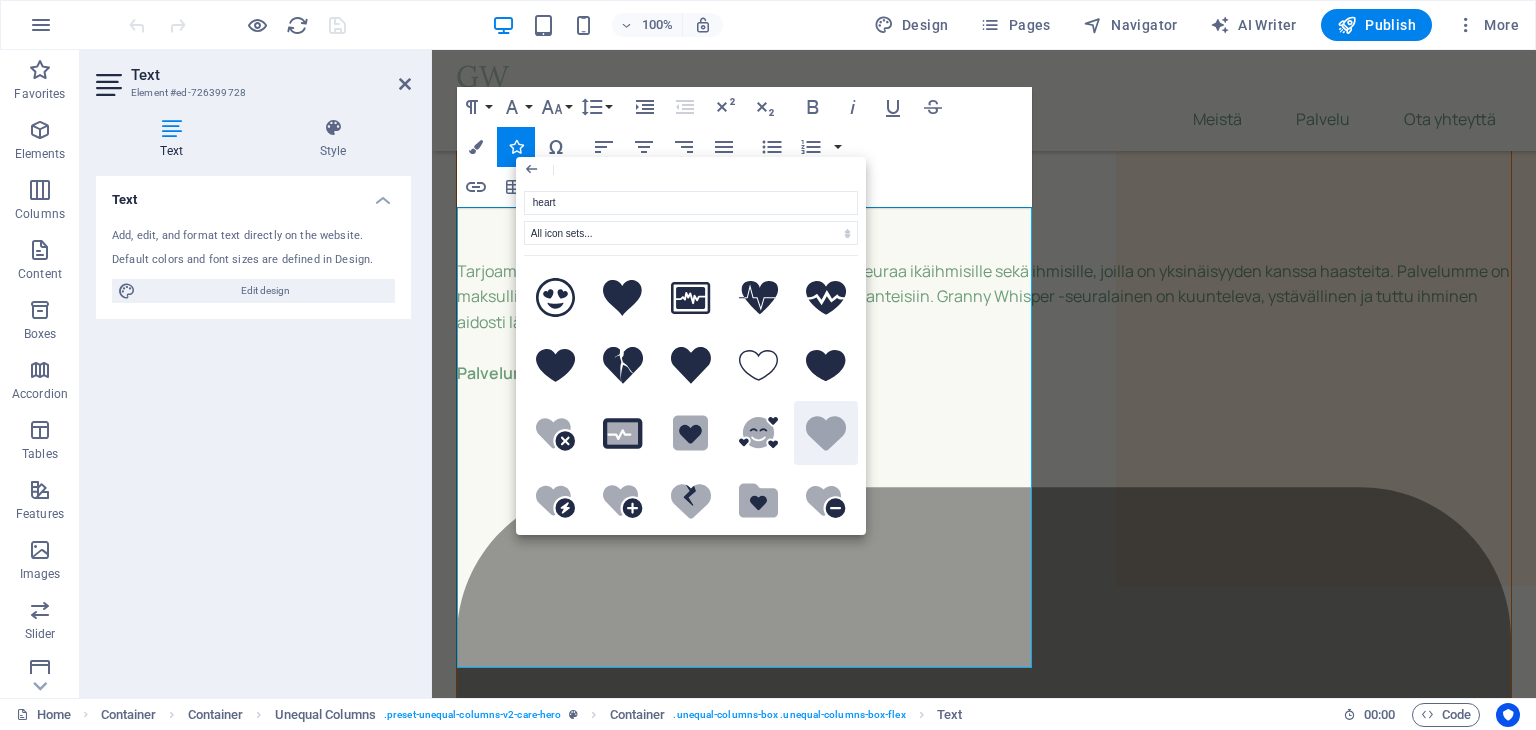 click 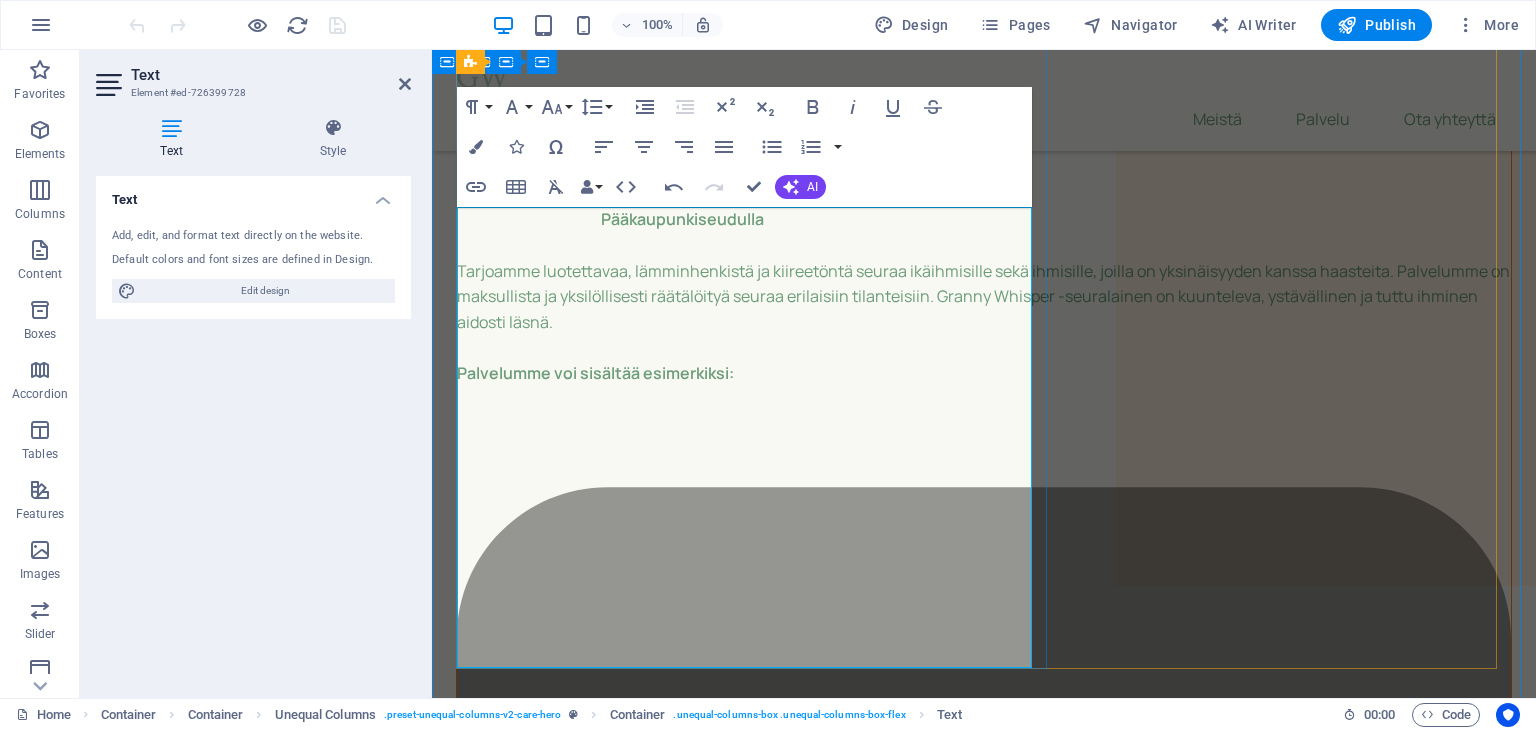 click at bounding box center [984, 9492] 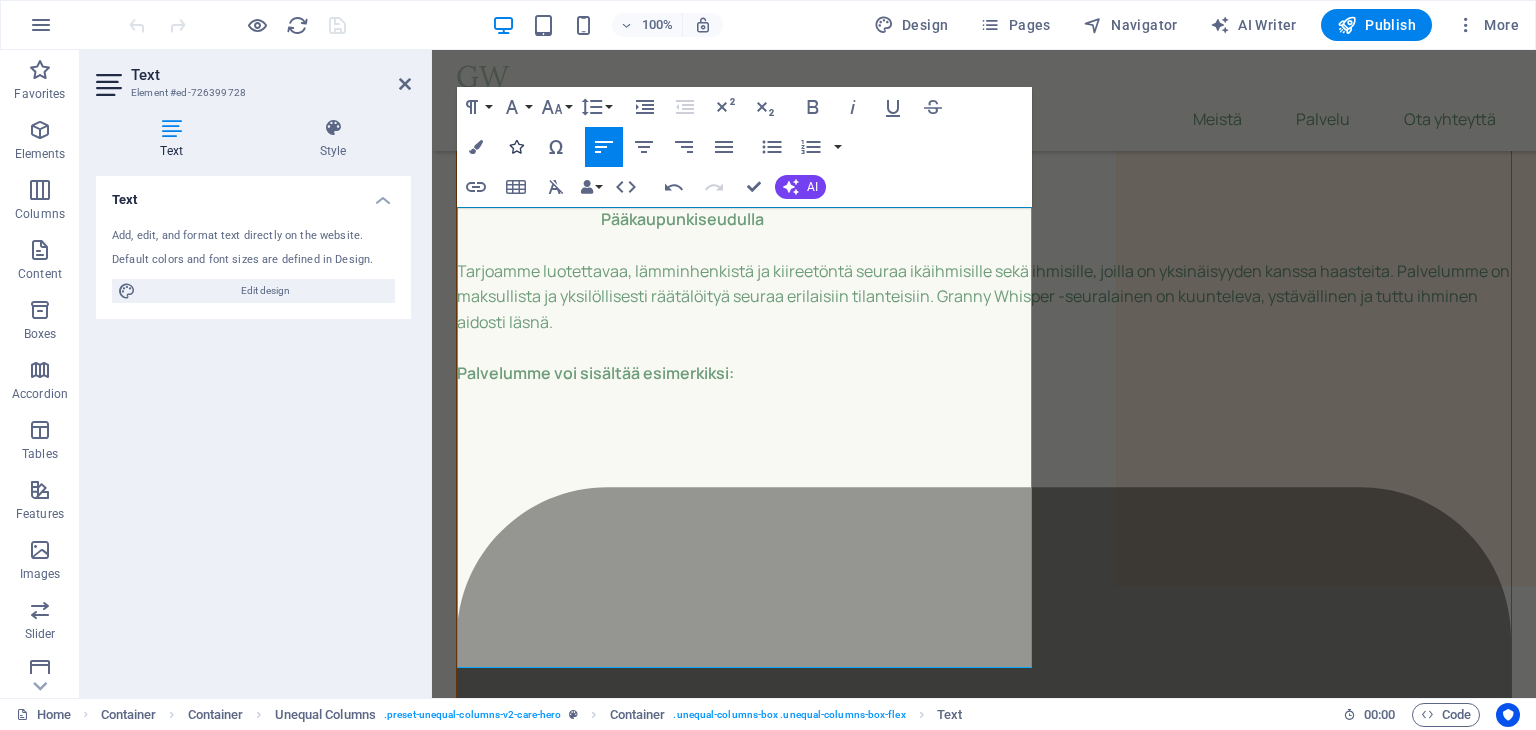 click at bounding box center [516, 147] 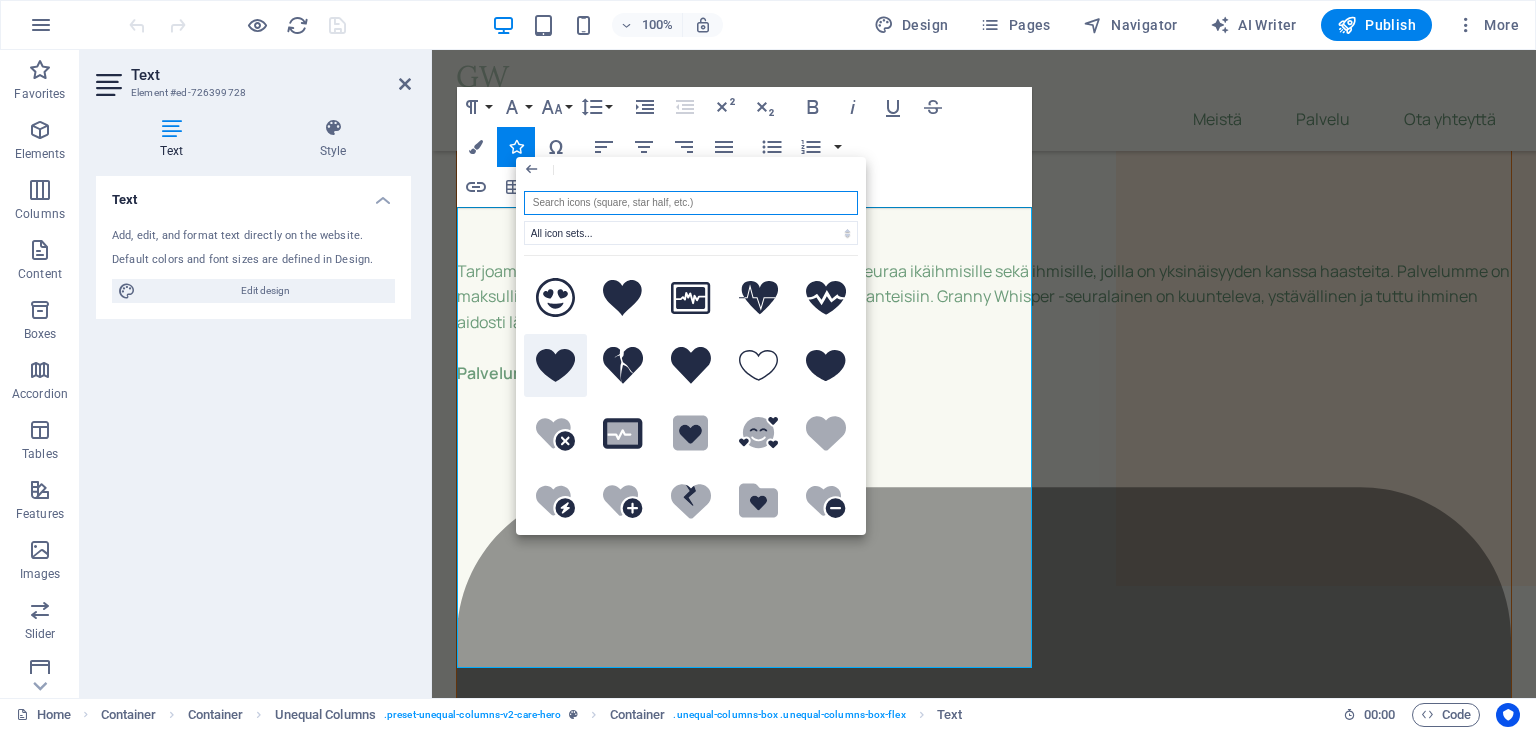 click 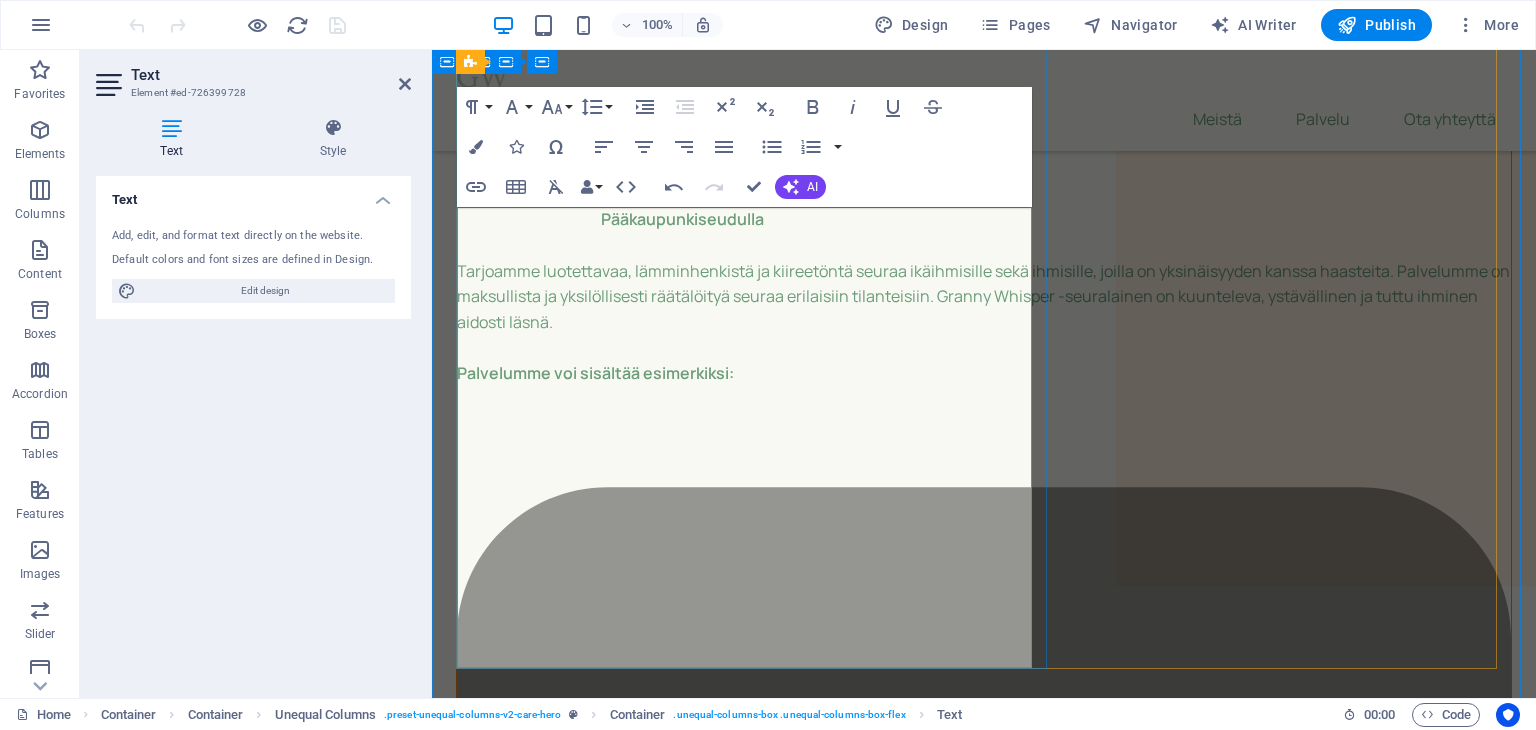 click at bounding box center (984, 9408) 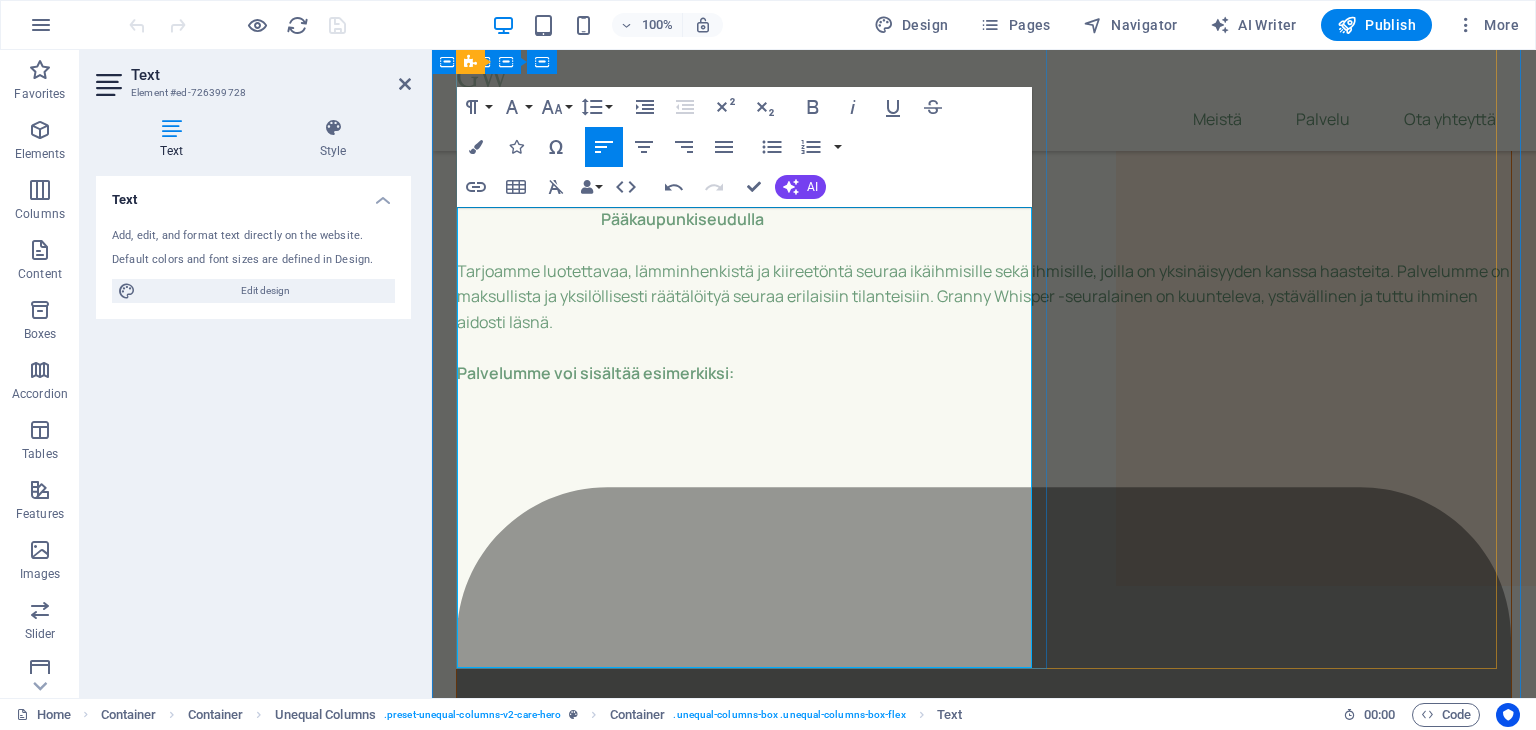 type 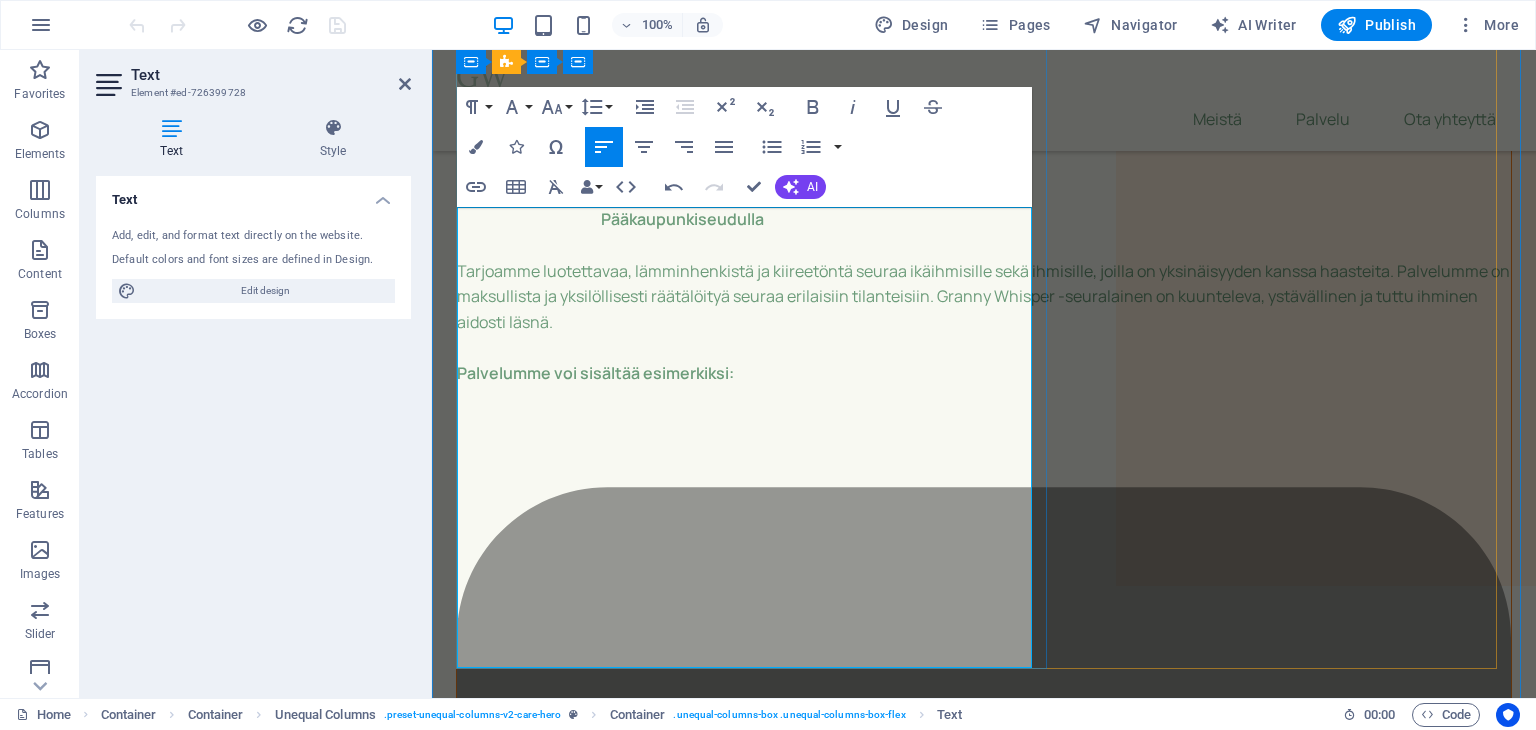 click on "Palvelu on täydentävä kunnan tai kaupungin kotihoidon tai -palvelun lisäksi" at bounding box center [984, 9407] 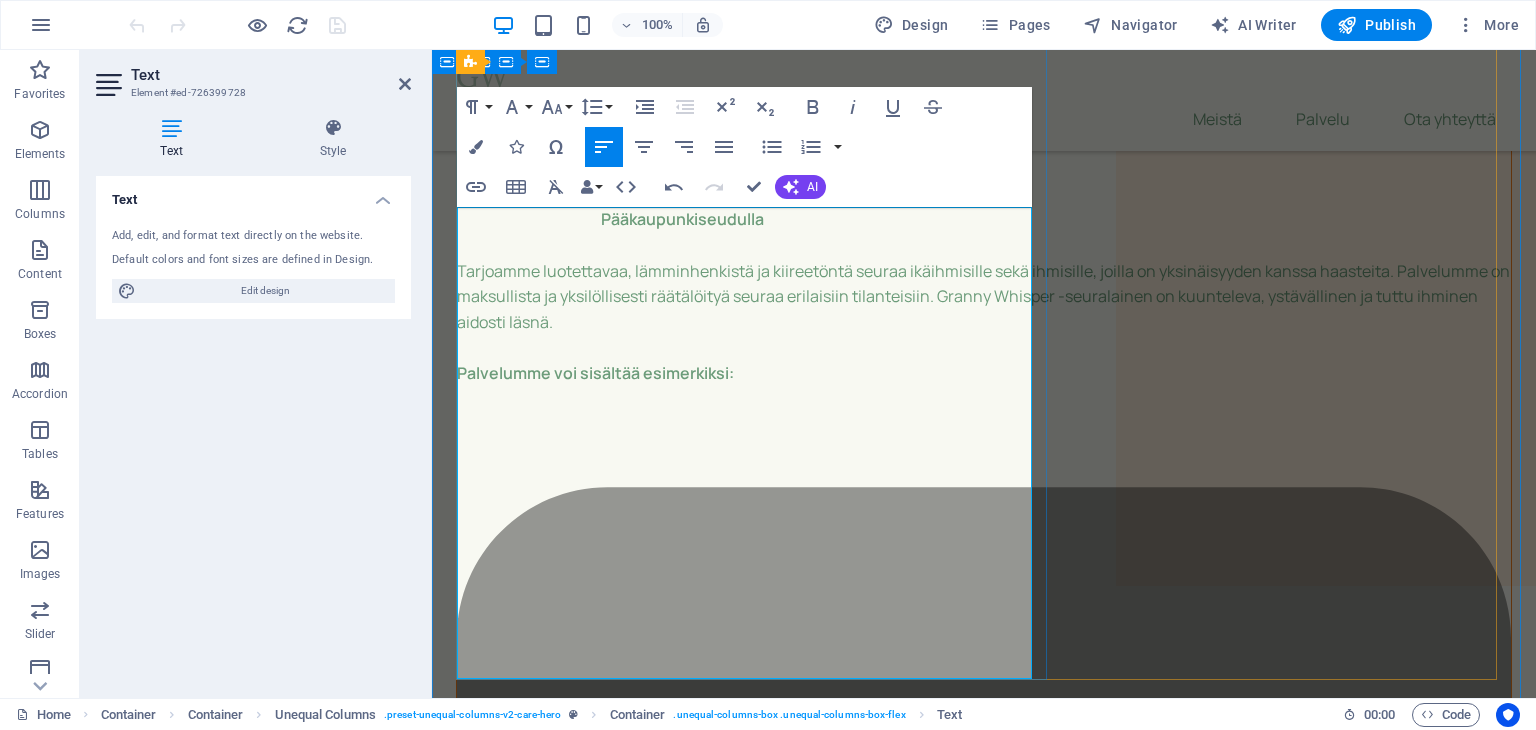 click on "Palvelumme on täydentävä kunnan tai kaupungin kotihoidon tai -palvelun lisäksi" at bounding box center (984, 9407) 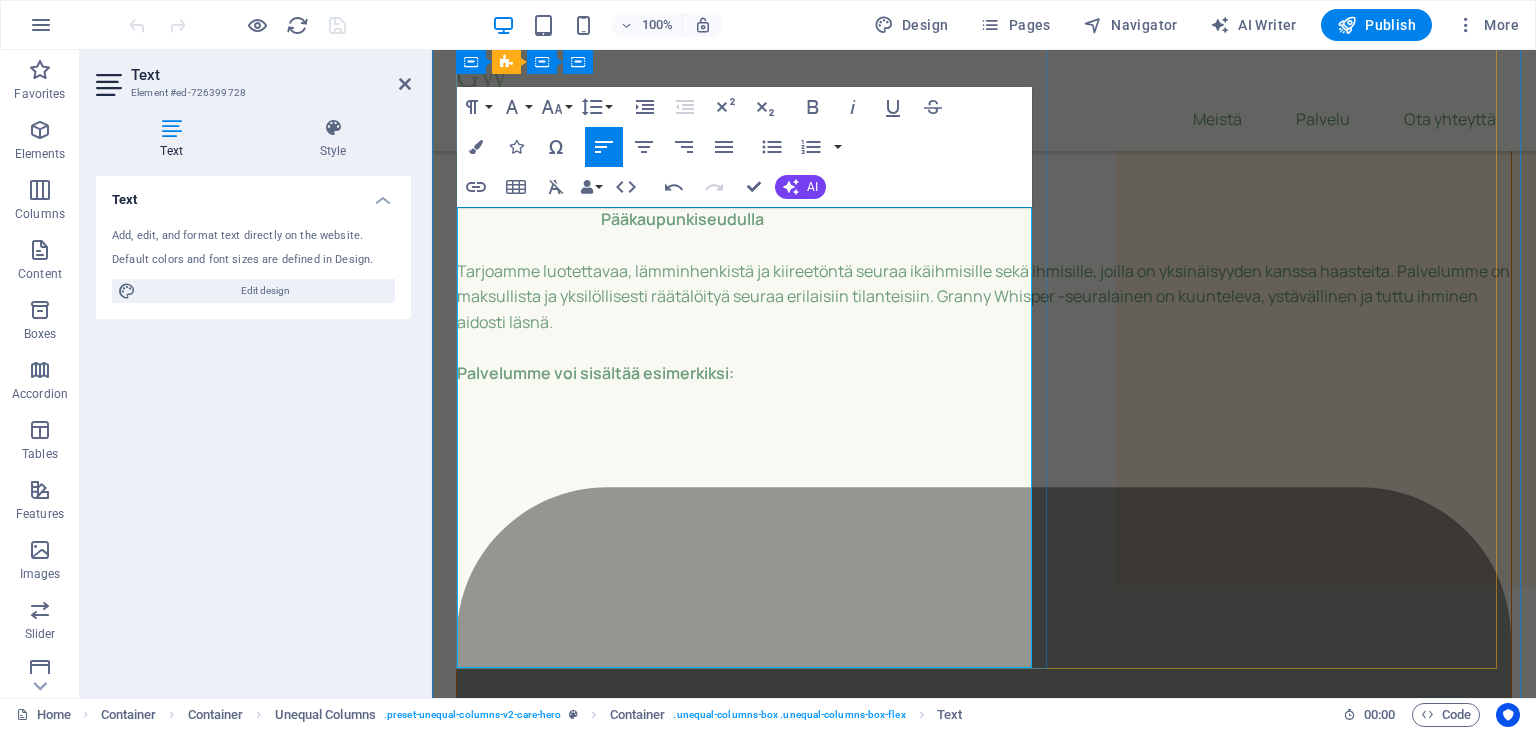 click on "Palvelumme  täydentää  kunnan tai kaupungin kotihoidon tai -palvelun lisäksi" at bounding box center [984, 9407] 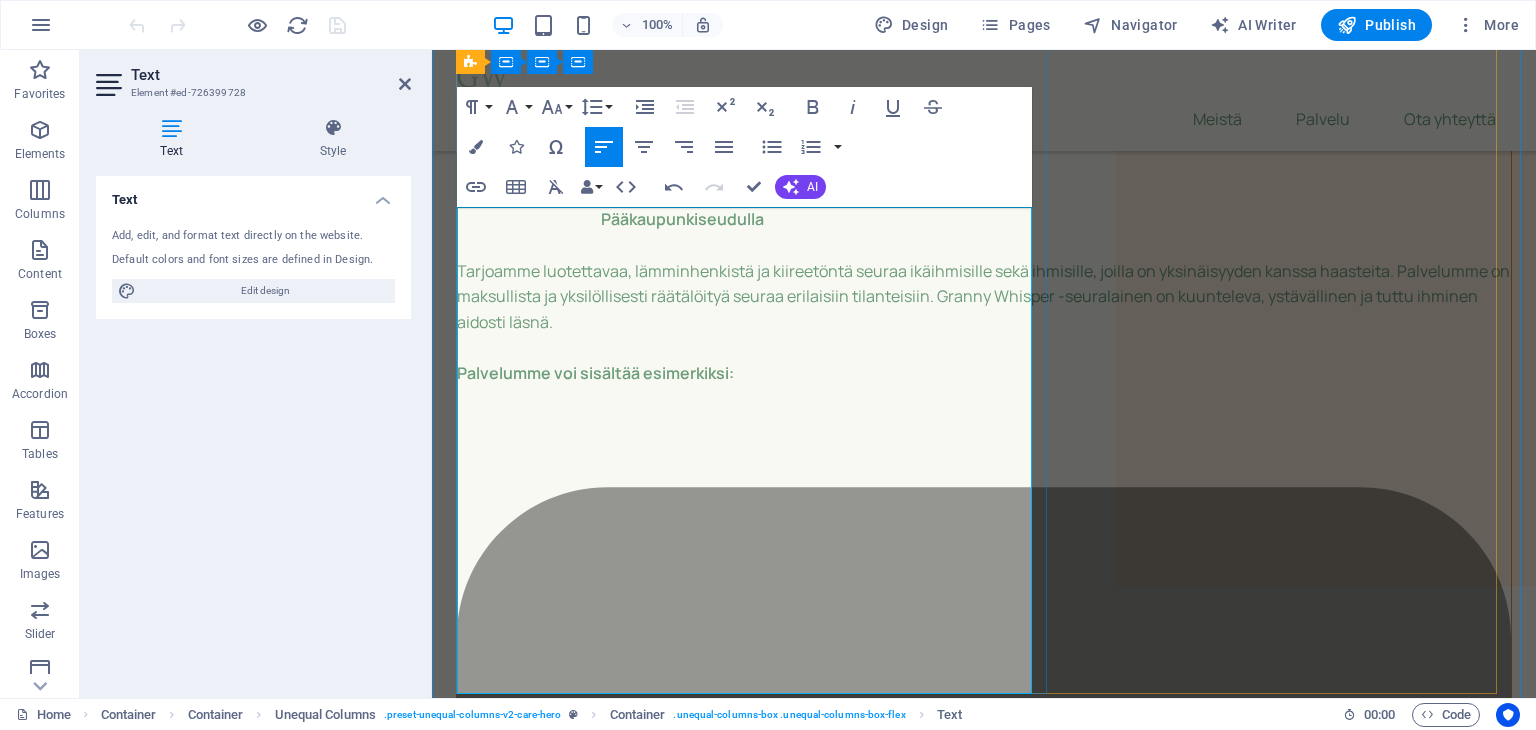 click on "Voit saada palvelullemme kotitalousvähennyksen ehtojen mukaisesti." at bounding box center (713, 9918) 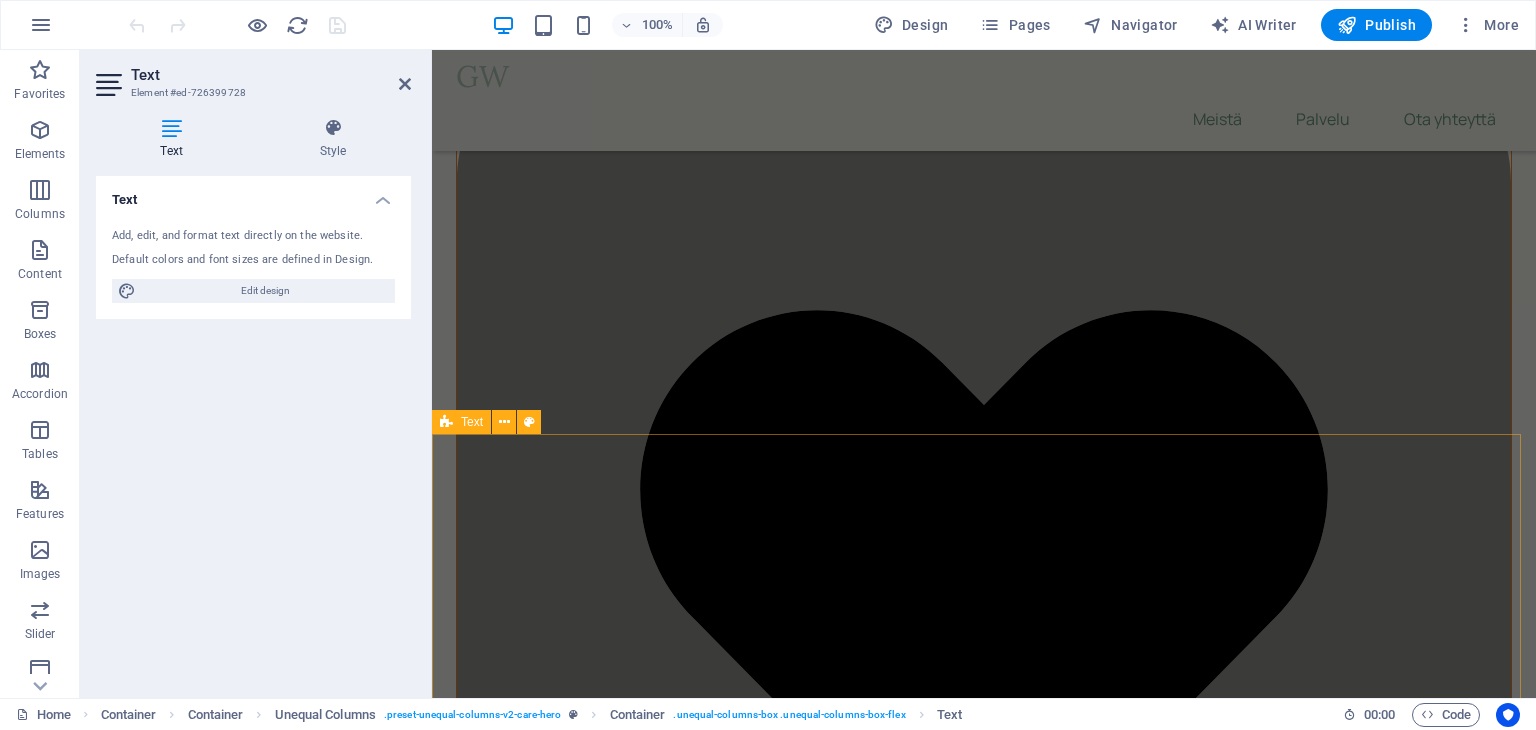 scroll, scrollTop: 500, scrollLeft: 0, axis: vertical 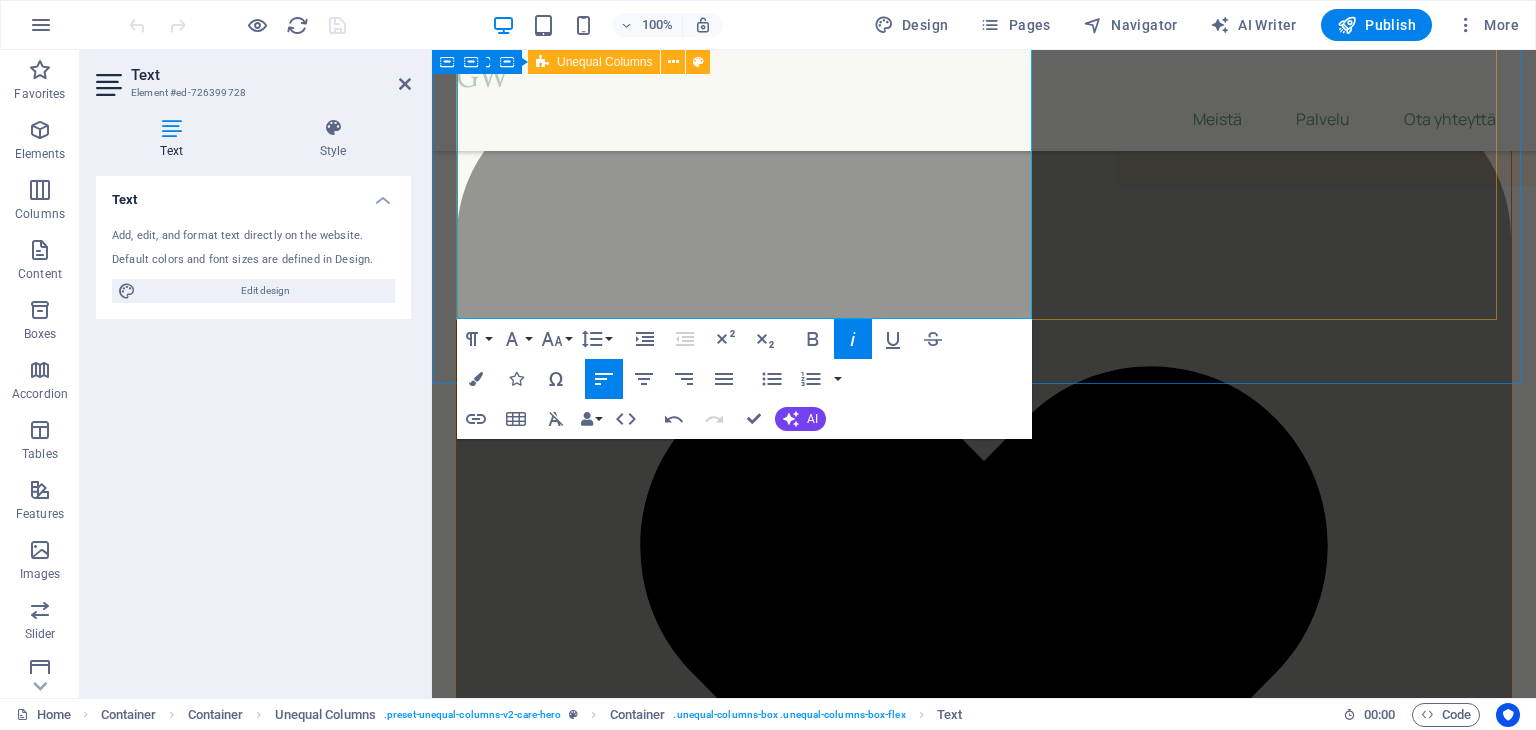 click on "GRANNY WHISPER Lämminhenkinen Seuralaispalvelu                                                    Pääkaupunkiseudulla Tarjoamme luotettavaa, lämminhenkistä ja kiireetöntä seuraa ikäihmisille sekä ihmisille, joilla on yksinäisyyden kanssa haasteita. Palvelumme on maksullista ja yksilöllisesti räätälöityä seuraa erilaisiin tilanteisiin. Granny Whisper -seuralainen on kuunteleva, ystävällinen ja tuttu ihminen aidosti läsnä.  Palvelumme voi sisältää esimerkiksi:      Juttuseuraa kotiin tai ulkoilun ajaksi      Saattajapalvelua lääkärikäynnille tai kauppareissulle      Kahvitteluhetkiä, korttipelejä tai yhdessä lukemista      Apua pieniin arjen askareisiin      Mukaan teatteriin tai taidenäyttelyyn      Läsnäoloa – juuri sen verran kuin tarvitaan     Palvelumme räätälöidään aina asiakkaan toiveiden ja tarpeiden mukaan.       Palvelumme  täydentää kunnan tai kaupungin kotihoitoa ja/tai -palvelua." at bounding box center (984, 6599) 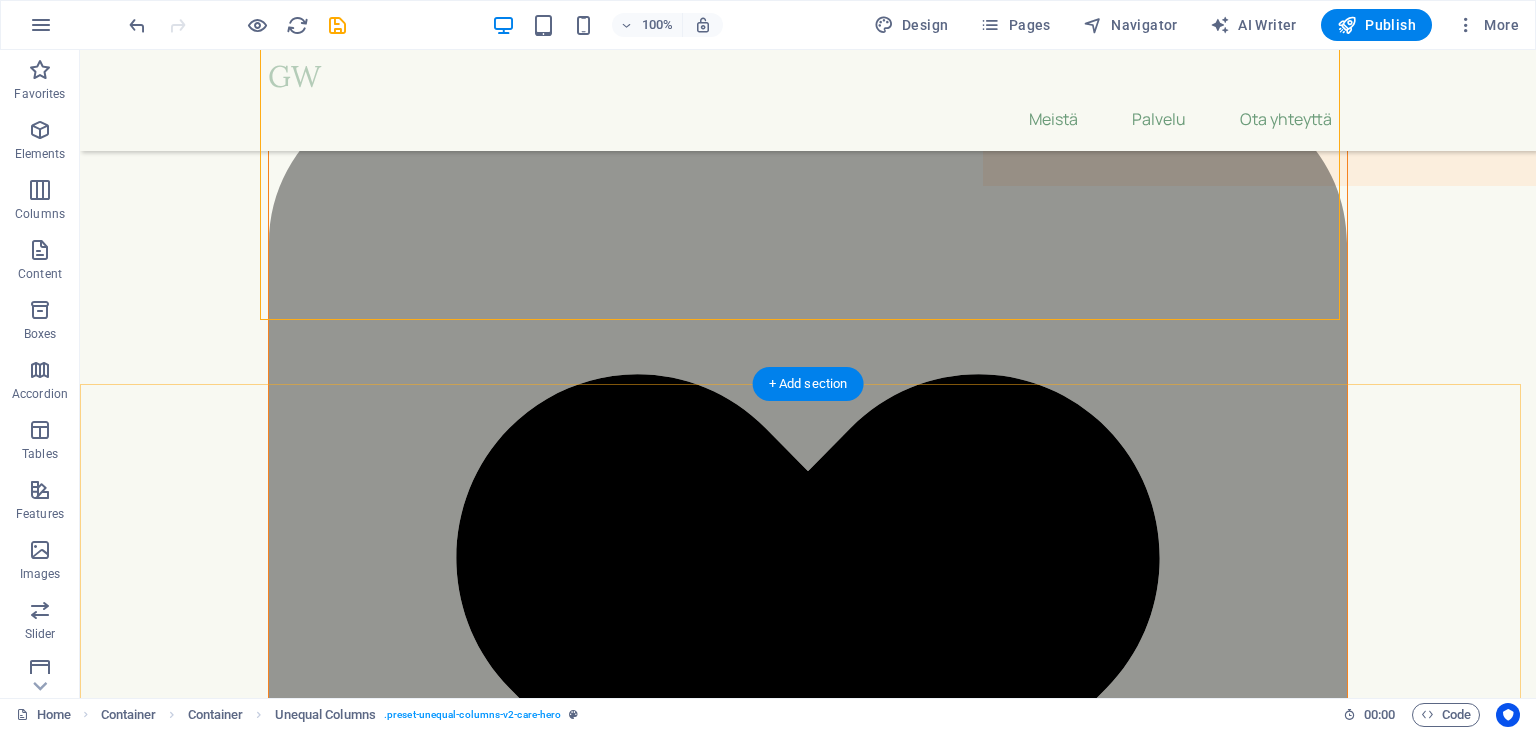 scroll, scrollTop: 200, scrollLeft: 0, axis: vertical 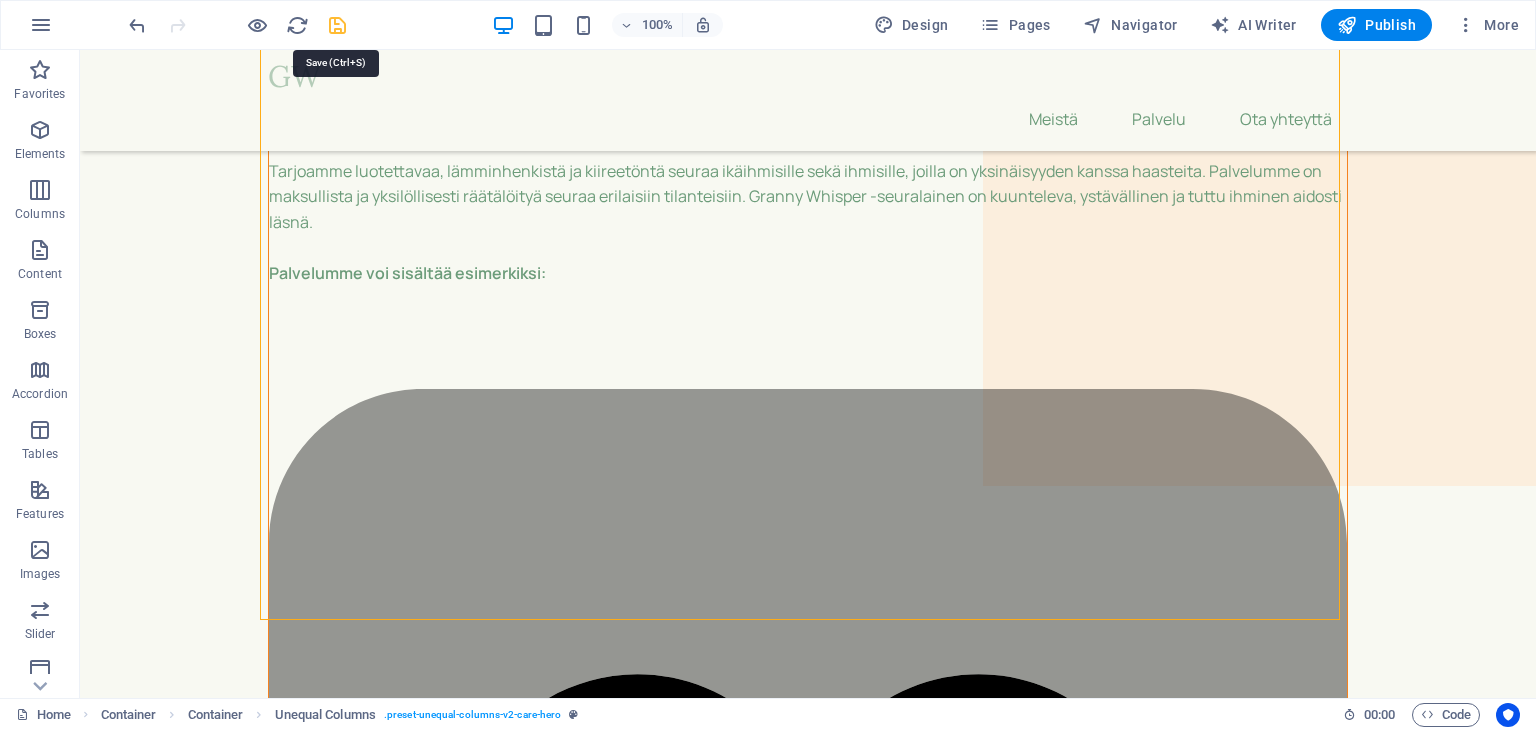 click at bounding box center (337, 25) 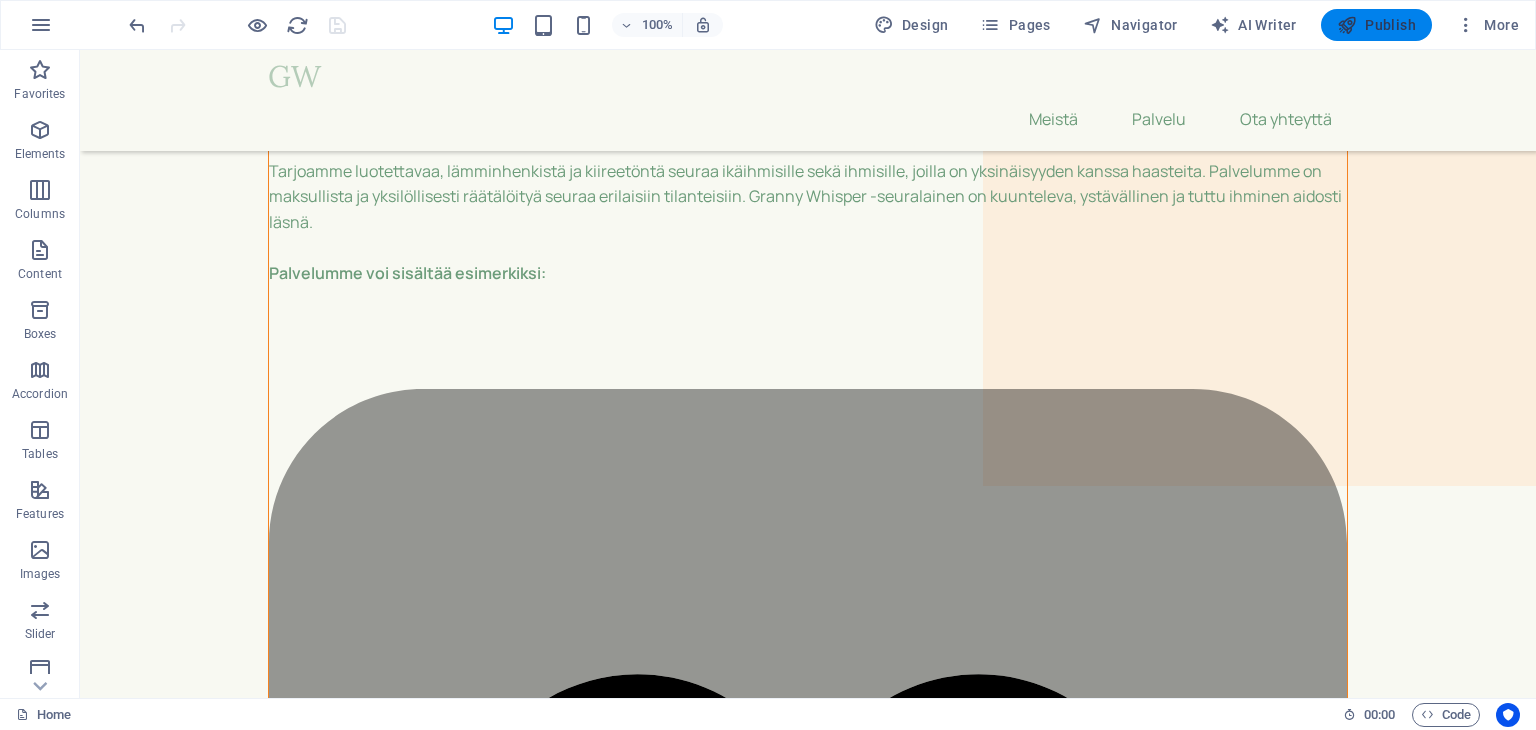 click on "Publish" at bounding box center (1376, 25) 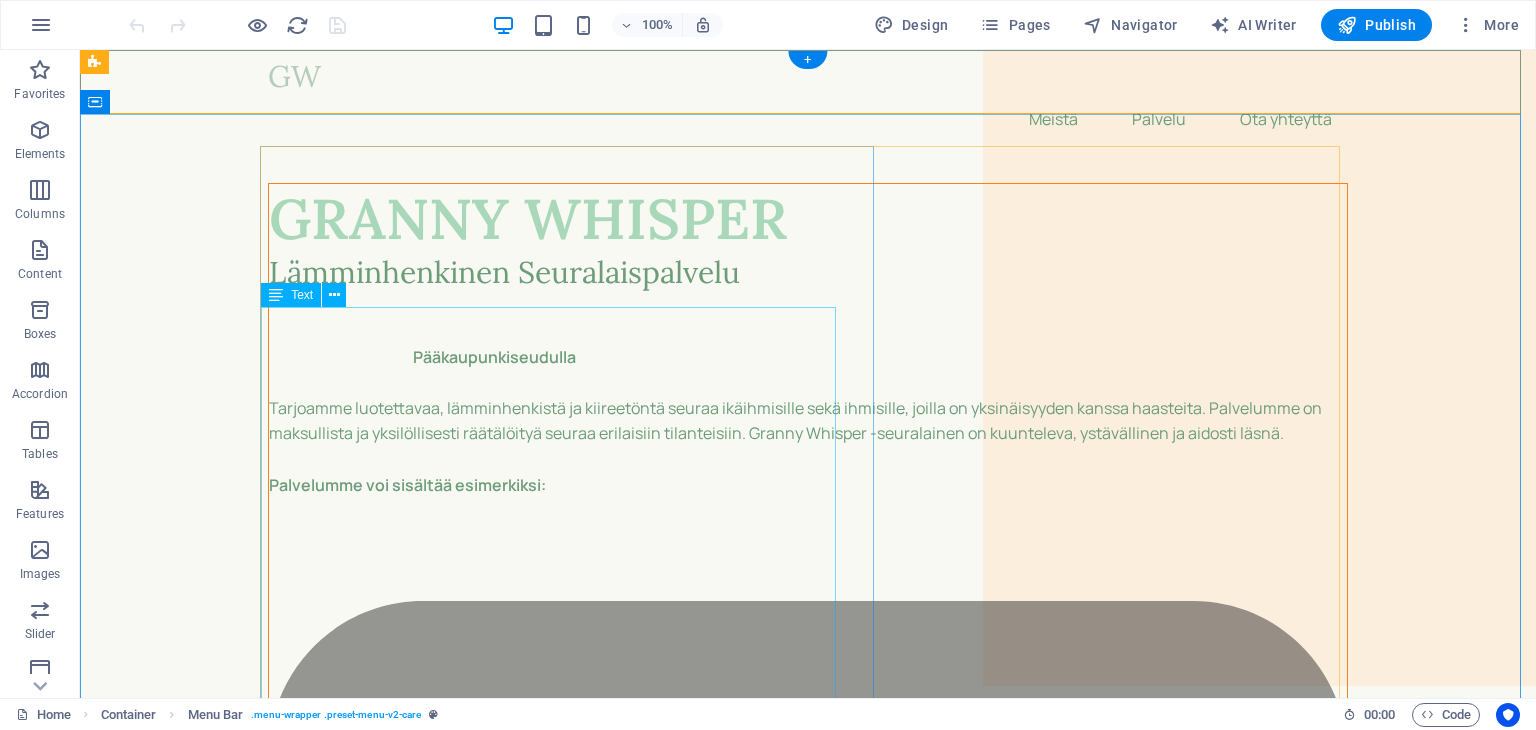 scroll, scrollTop: 0, scrollLeft: 0, axis: both 